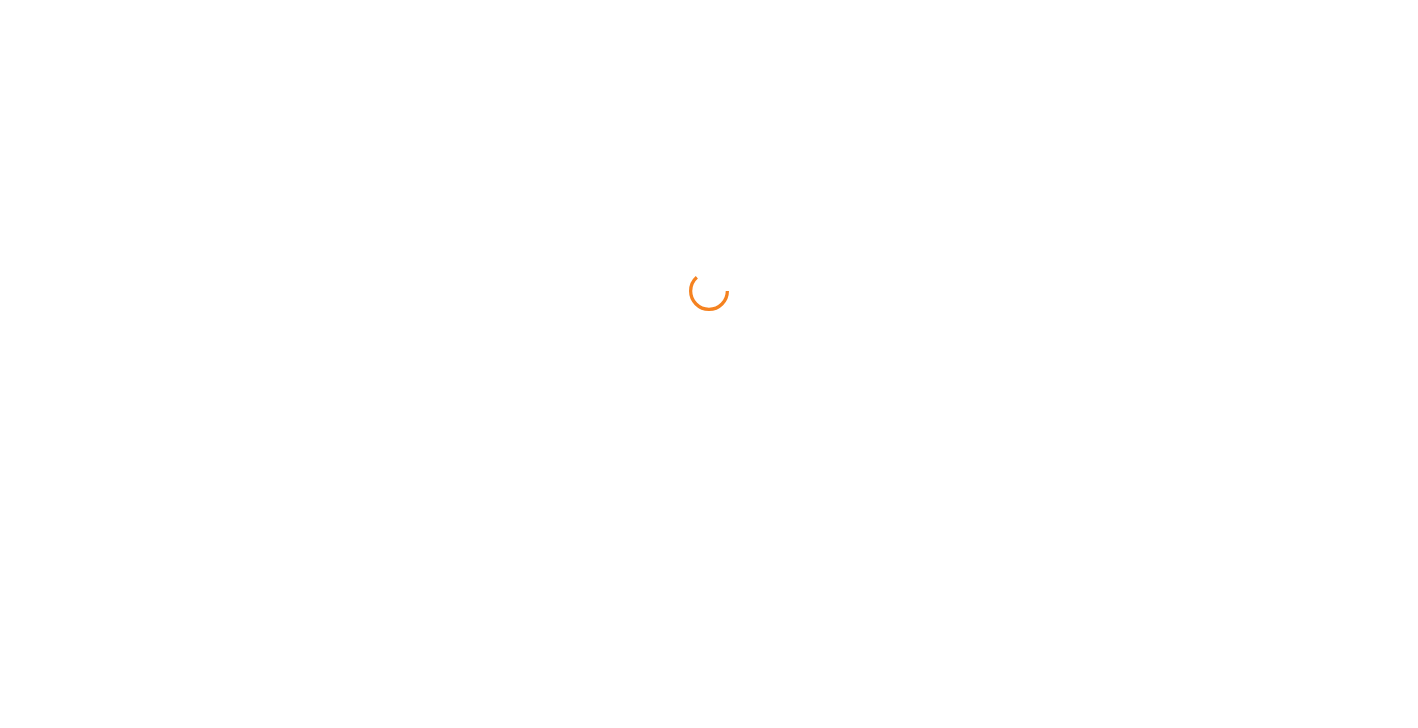 scroll, scrollTop: 0, scrollLeft: 0, axis: both 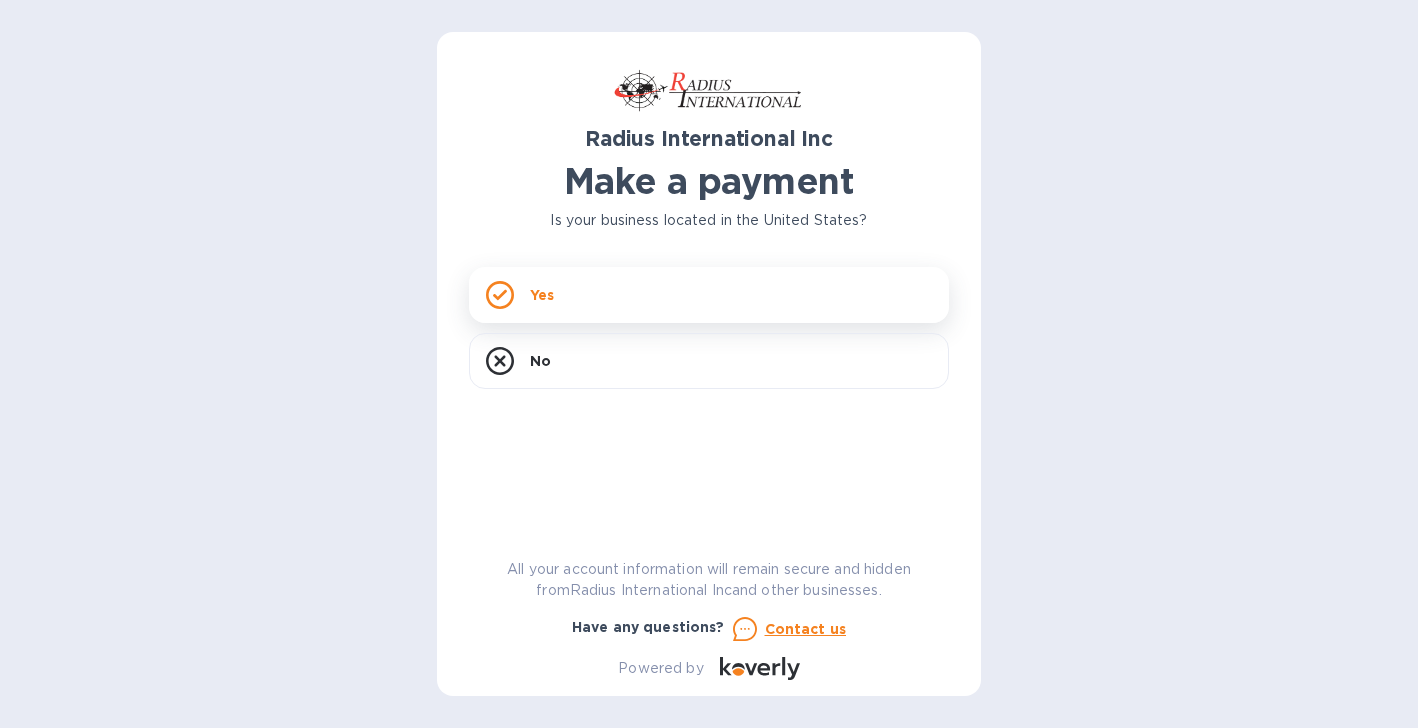 click on "Yes" at bounding box center (709, 295) 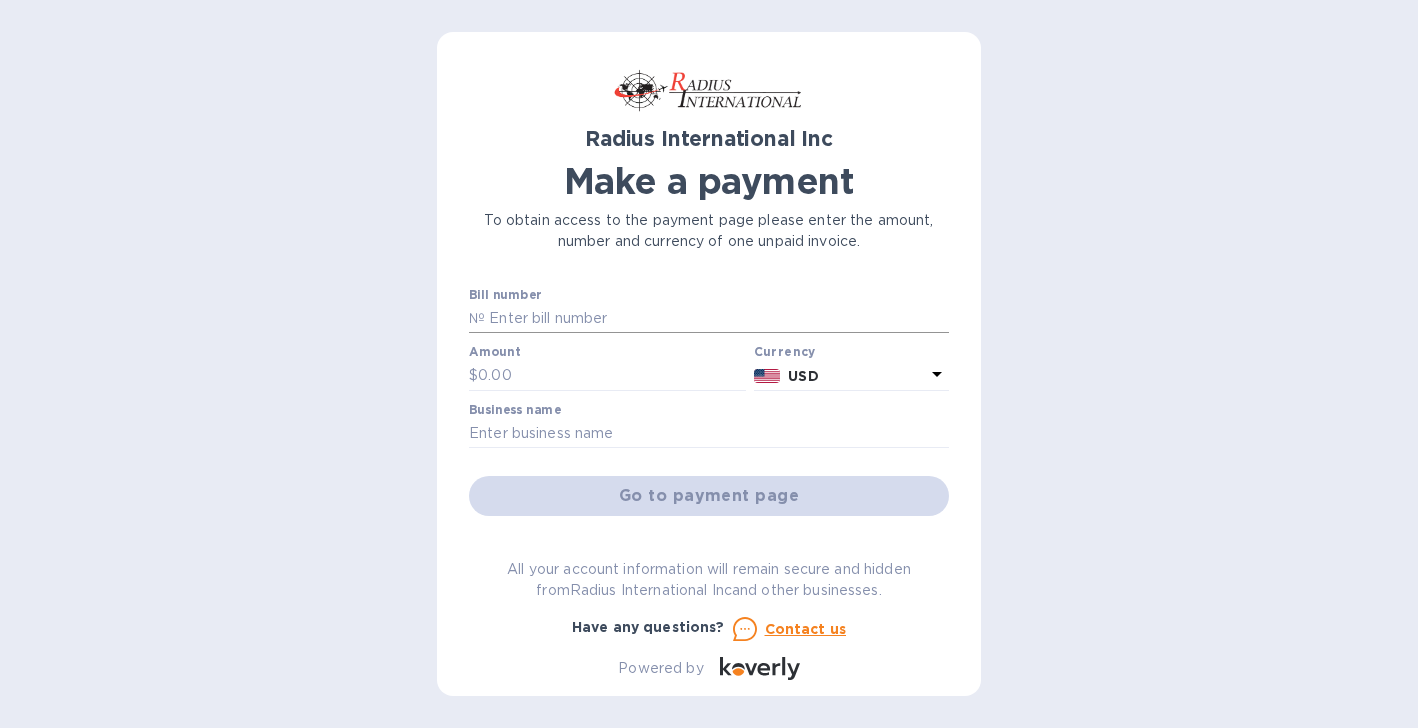 click at bounding box center [717, 319] 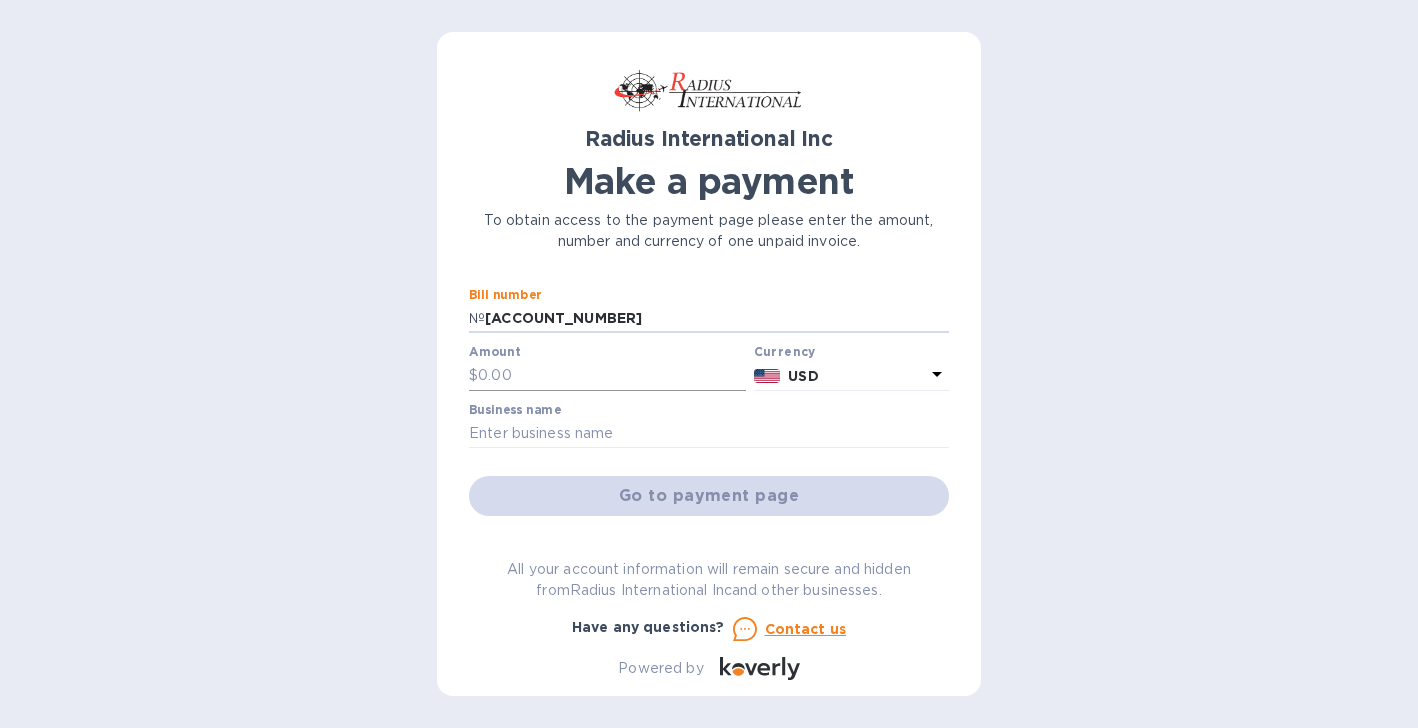 type on "[ACCOUNT_NUMBER]" 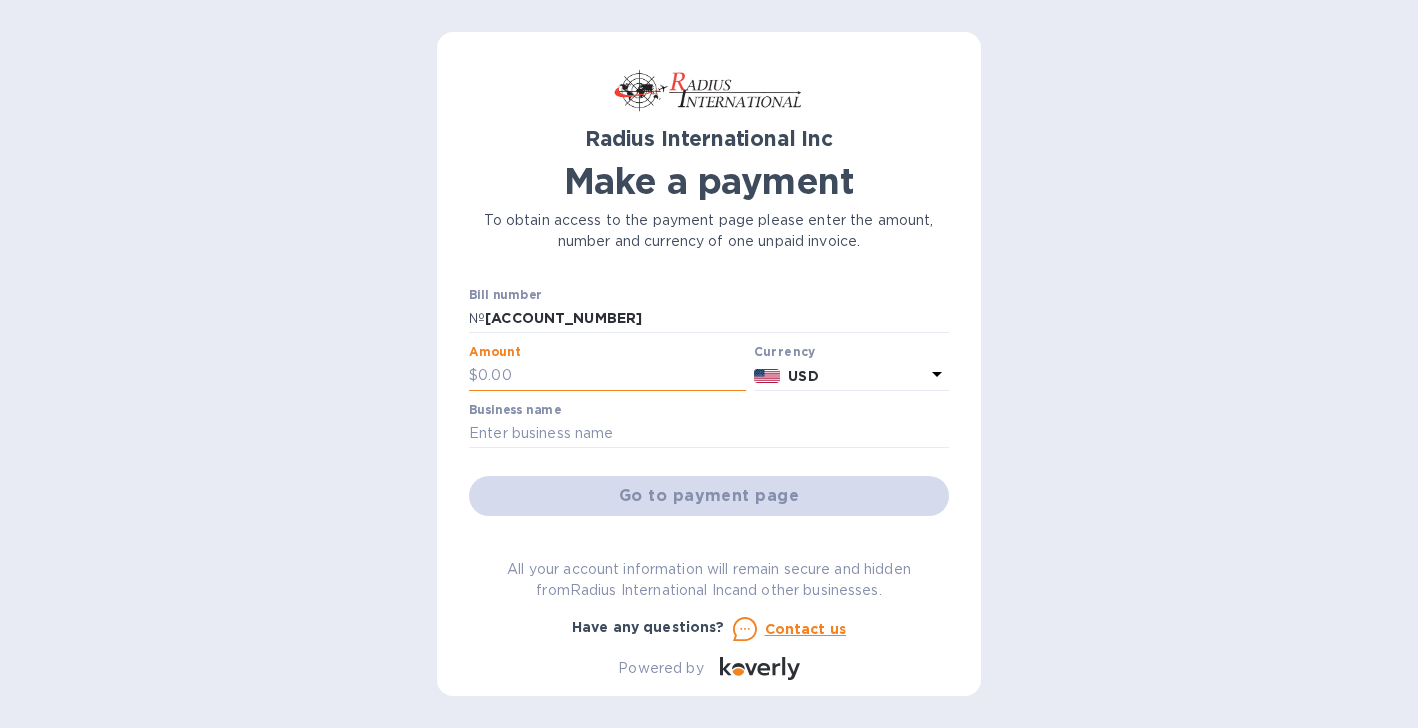 click at bounding box center (612, 376) 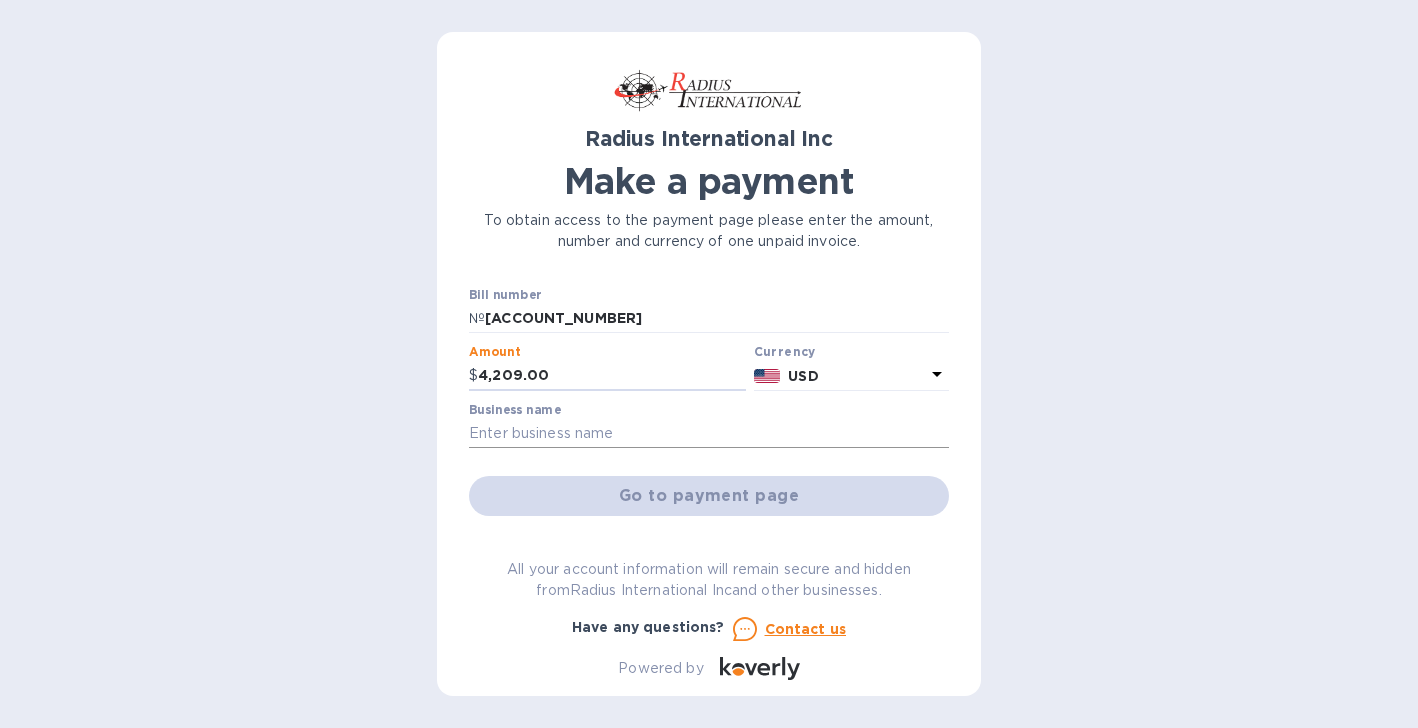 type on "4,209.00" 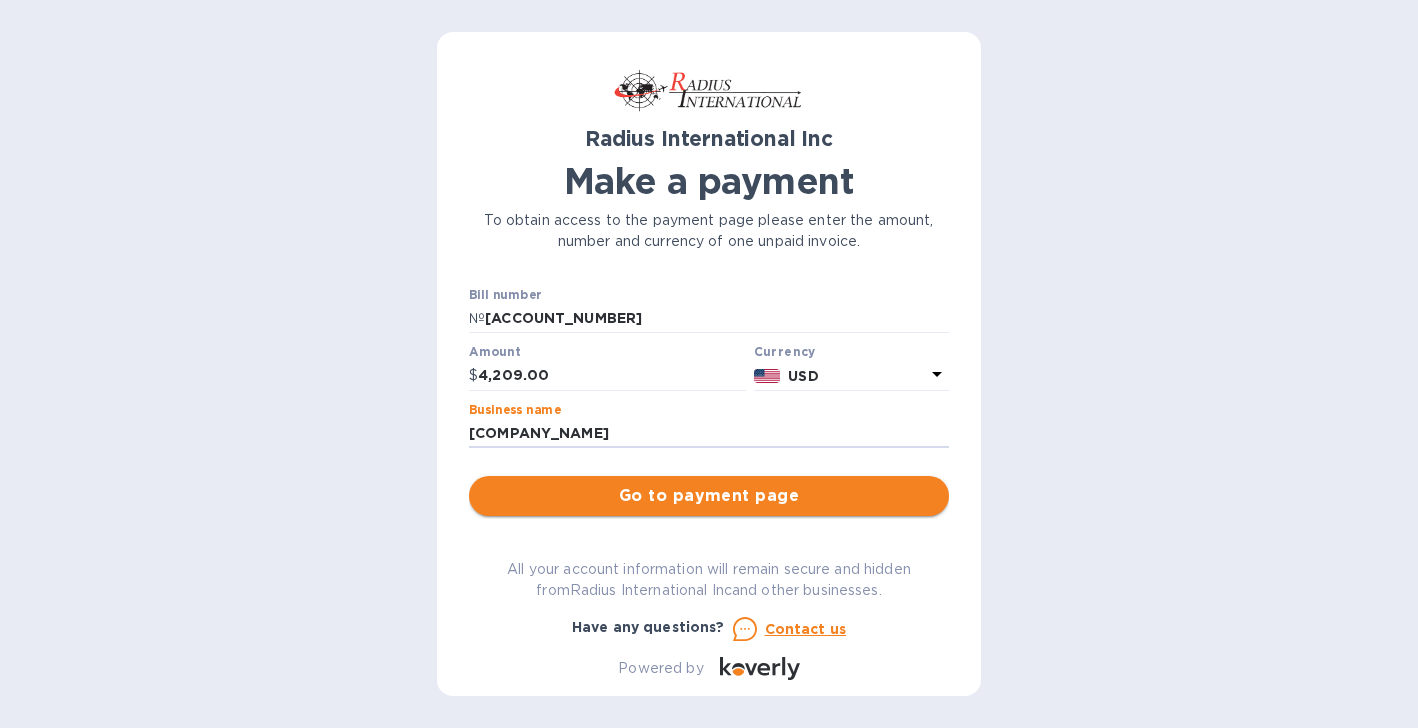type on "[COMPANY_NAME]" 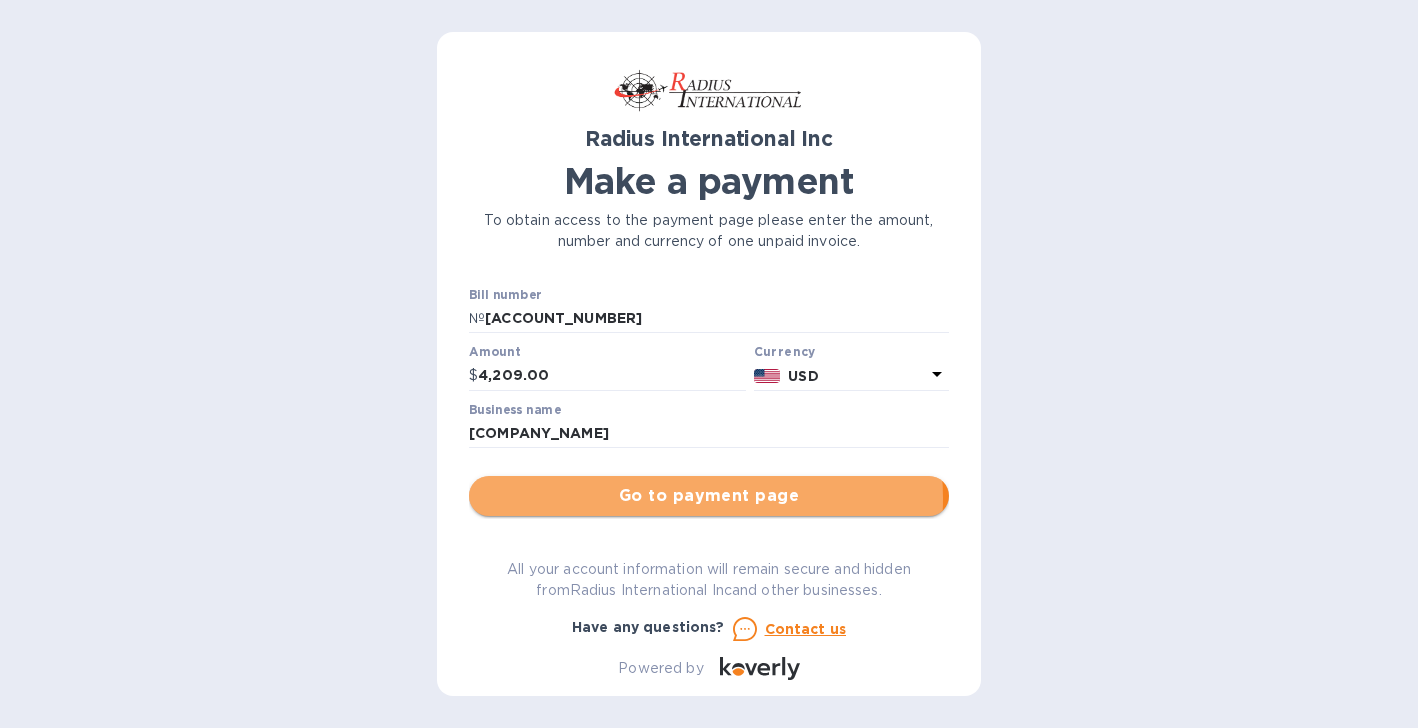 click on "Go to payment page" at bounding box center (709, 496) 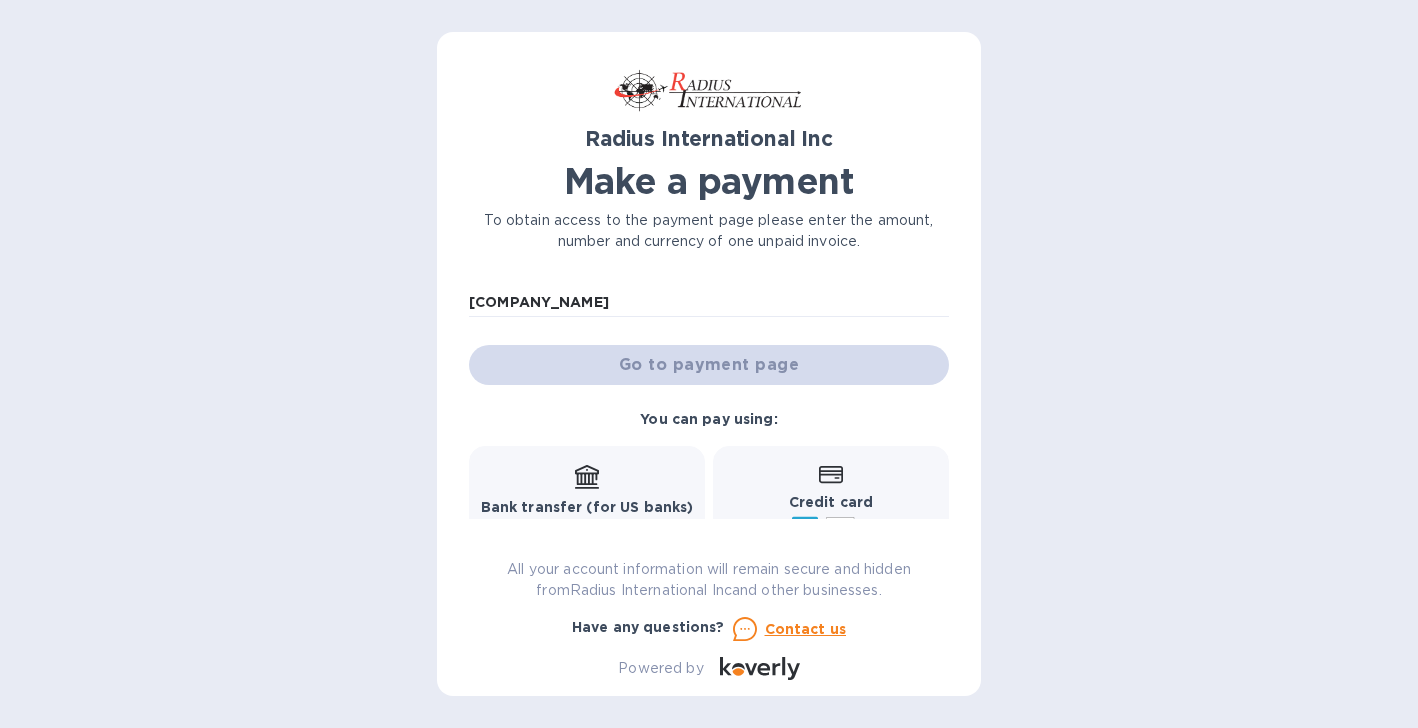 scroll, scrollTop: 149, scrollLeft: 0, axis: vertical 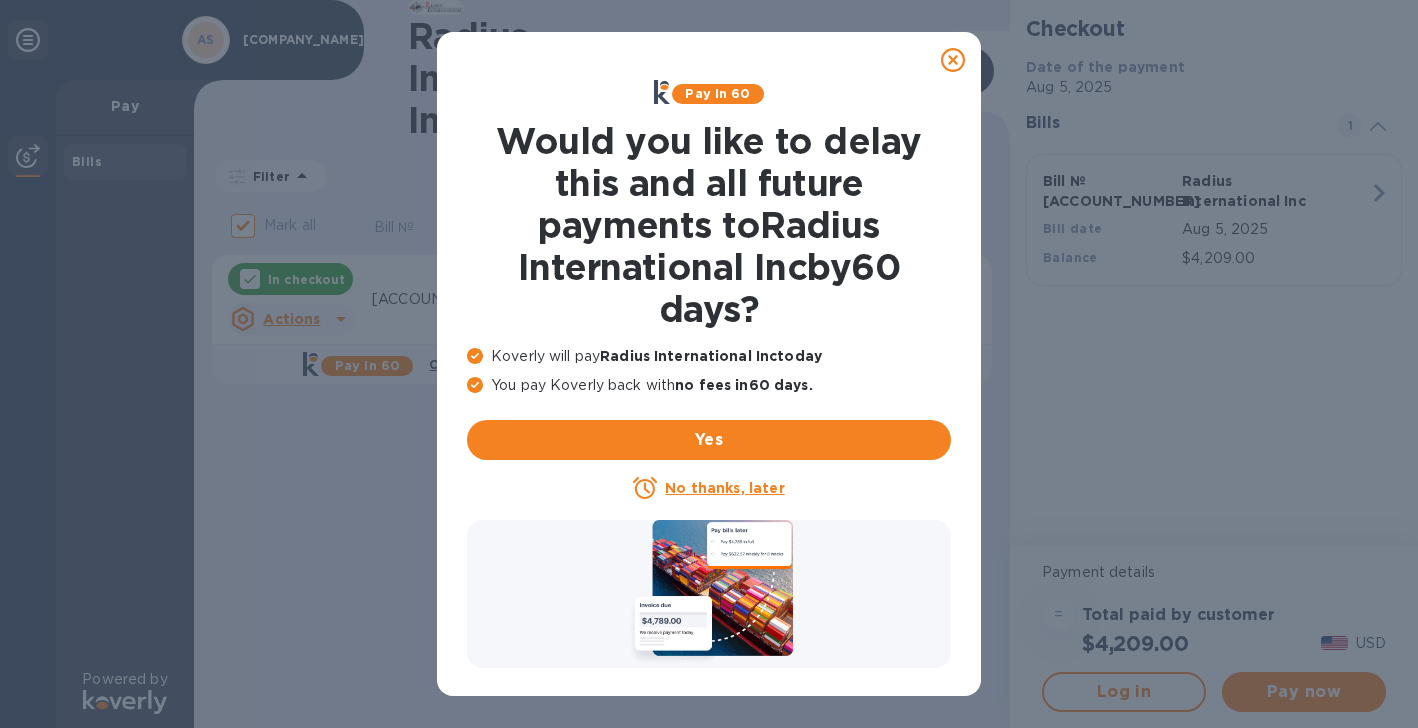 click 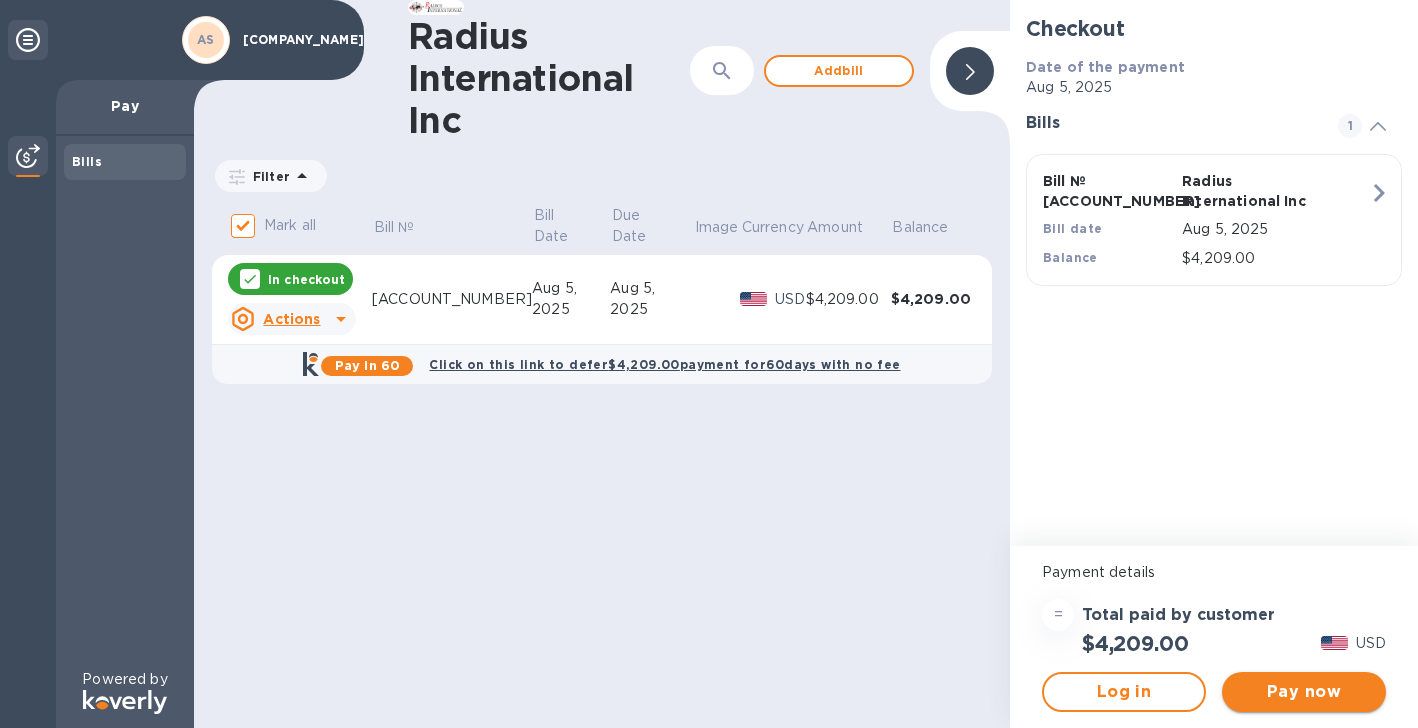 click on "Pay now" at bounding box center (1304, 692) 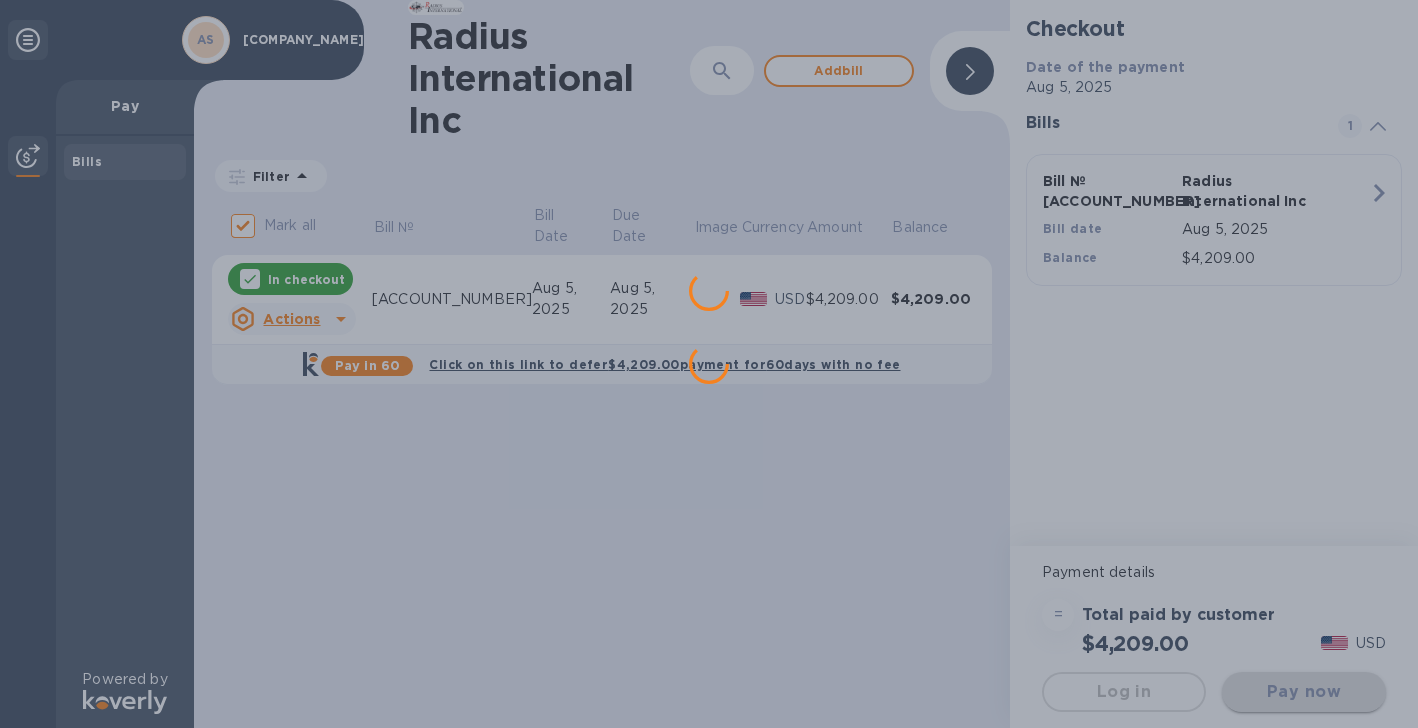 scroll, scrollTop: 0, scrollLeft: 0, axis: both 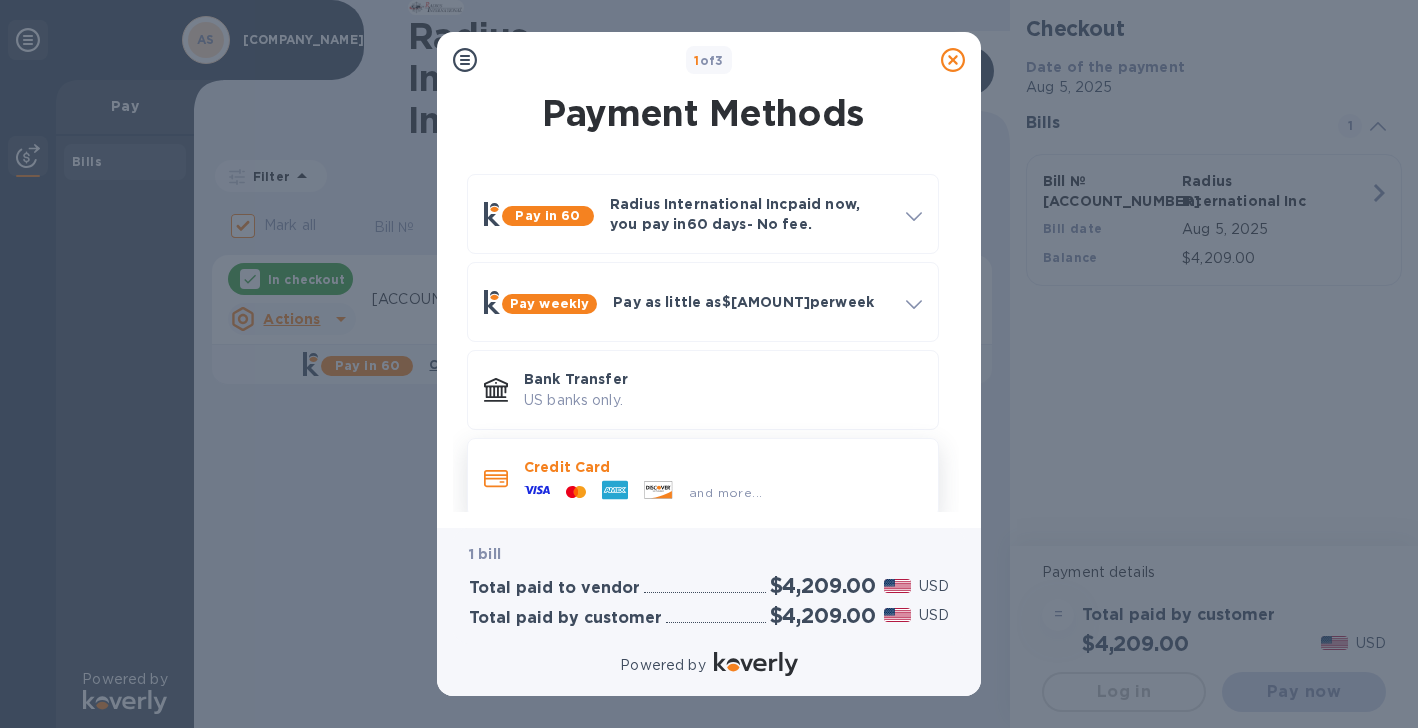 click on "and more..." at bounding box center (723, 488) 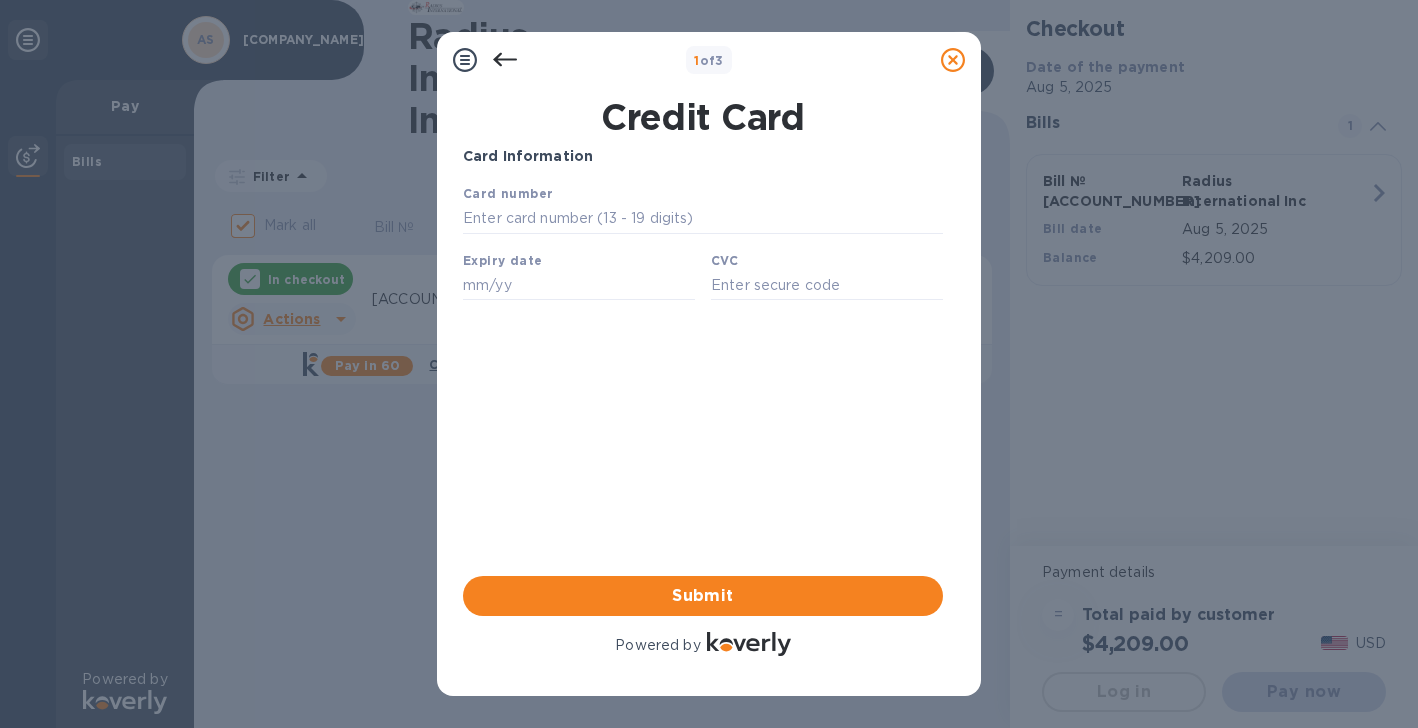 scroll, scrollTop: 0, scrollLeft: 0, axis: both 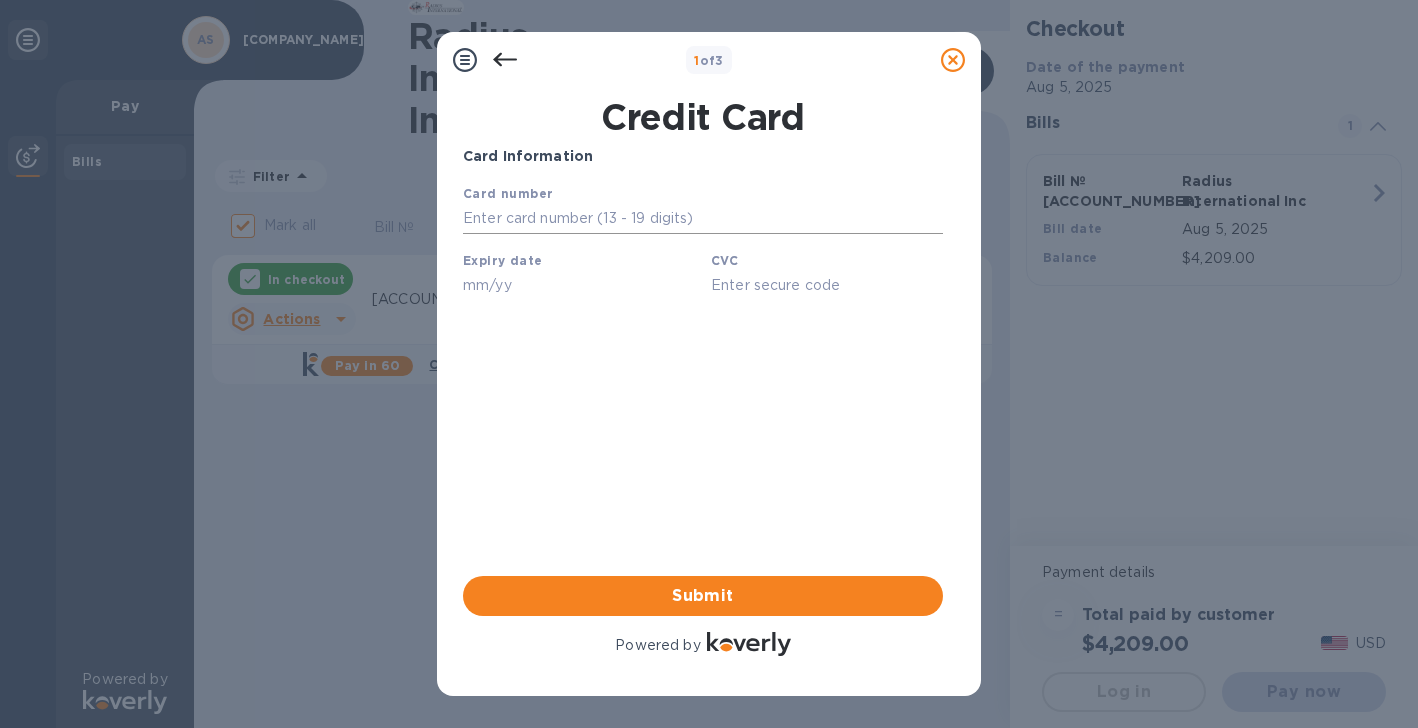 click at bounding box center (703, 219) 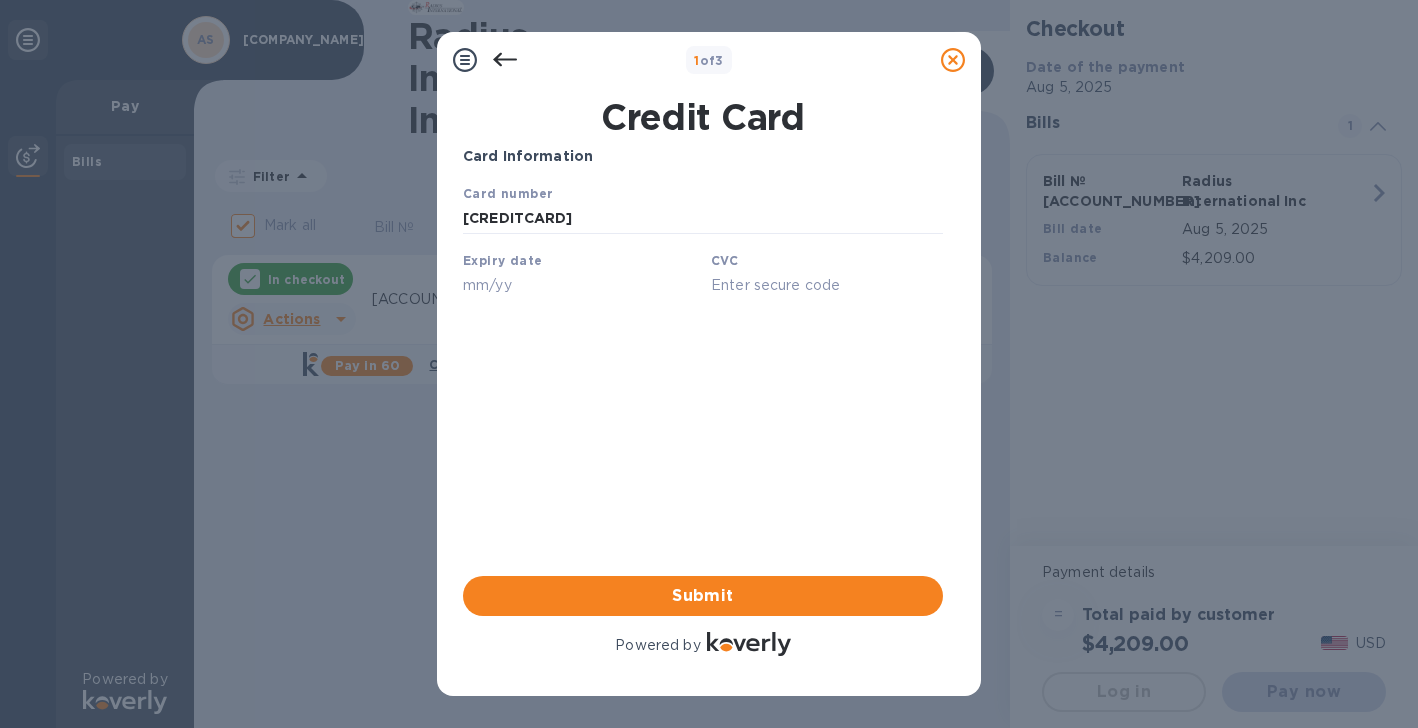 type on "[CREDITCARD]" 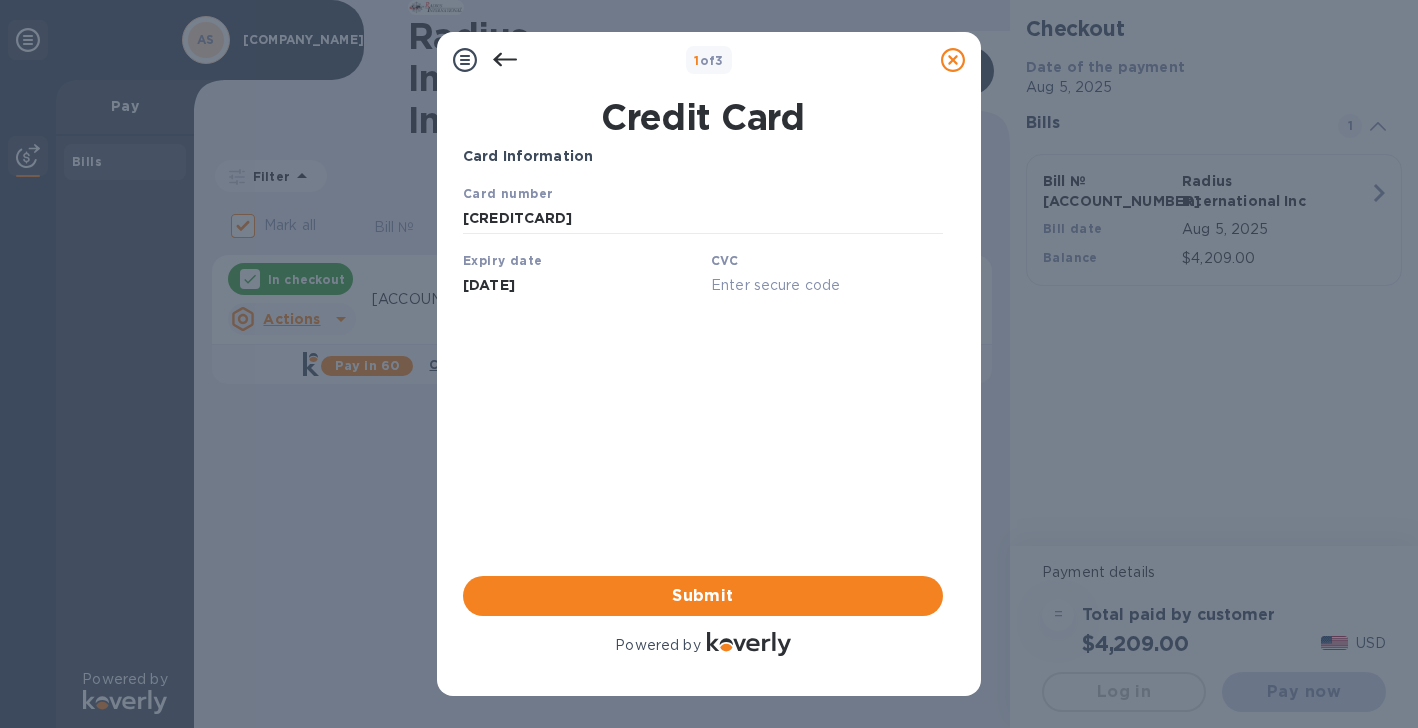 type on "[DATE]" 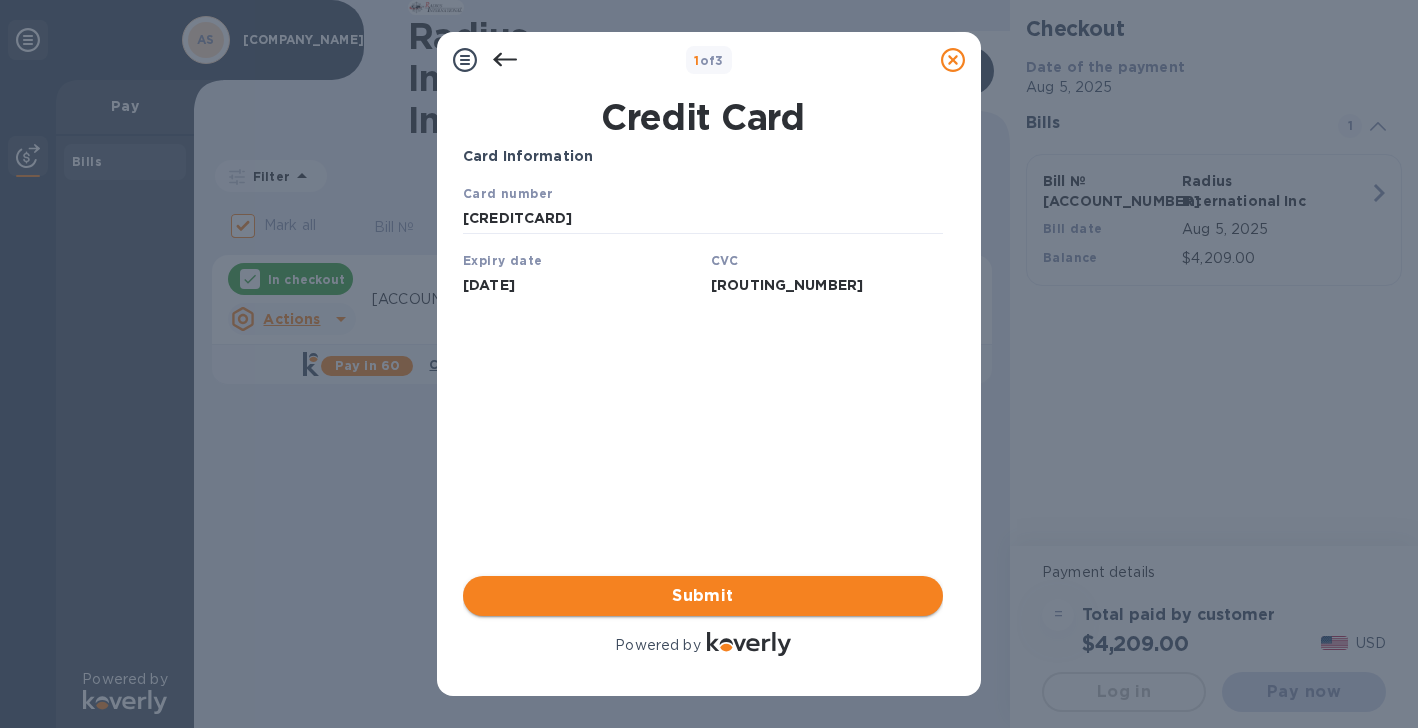 type on "[ROUTING_NUMBER]" 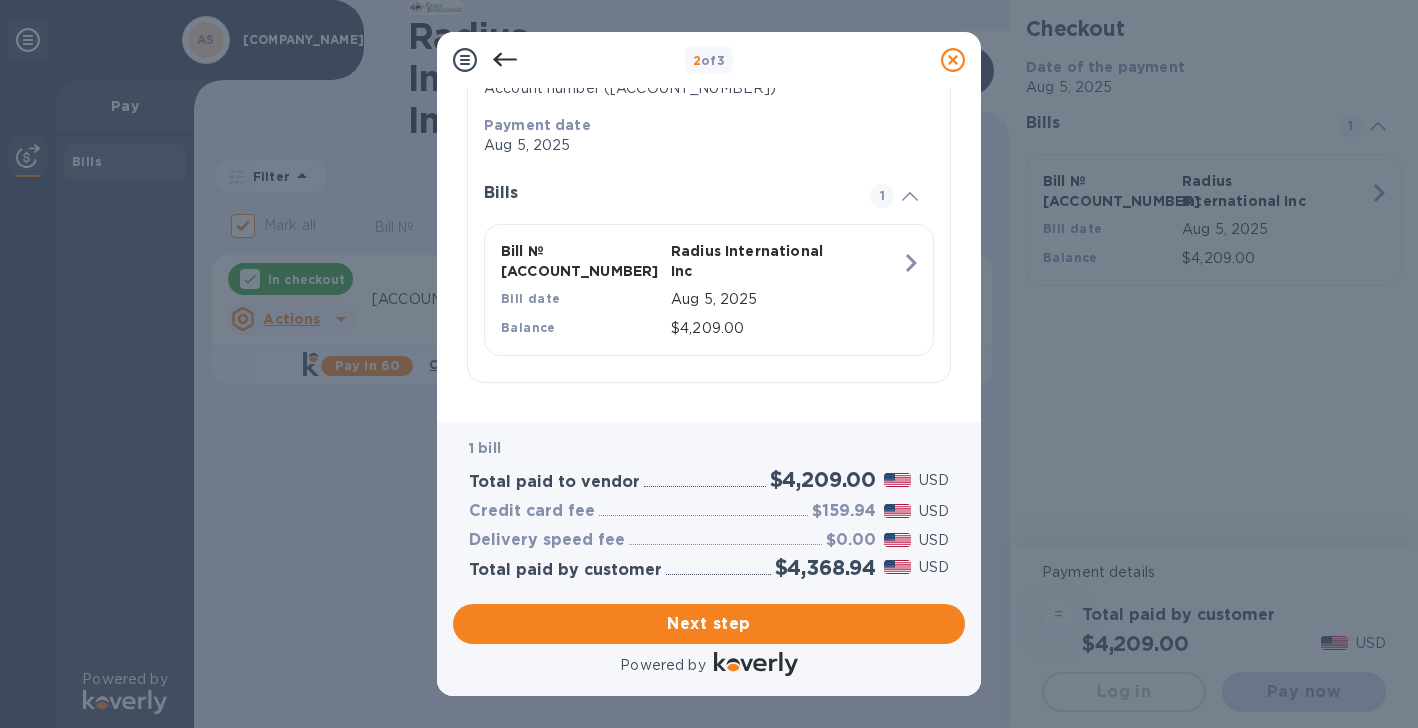 scroll, scrollTop: 364, scrollLeft: 0, axis: vertical 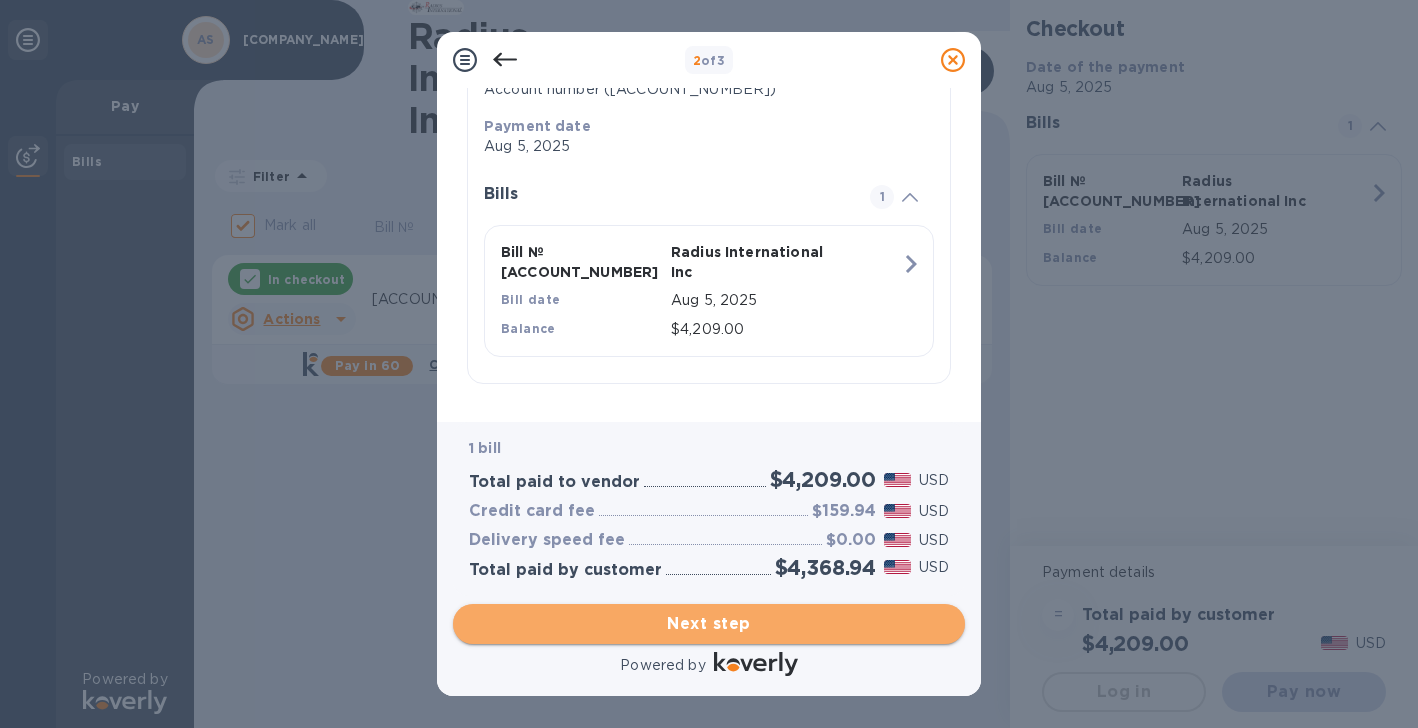 click on "Next step" at bounding box center (709, 624) 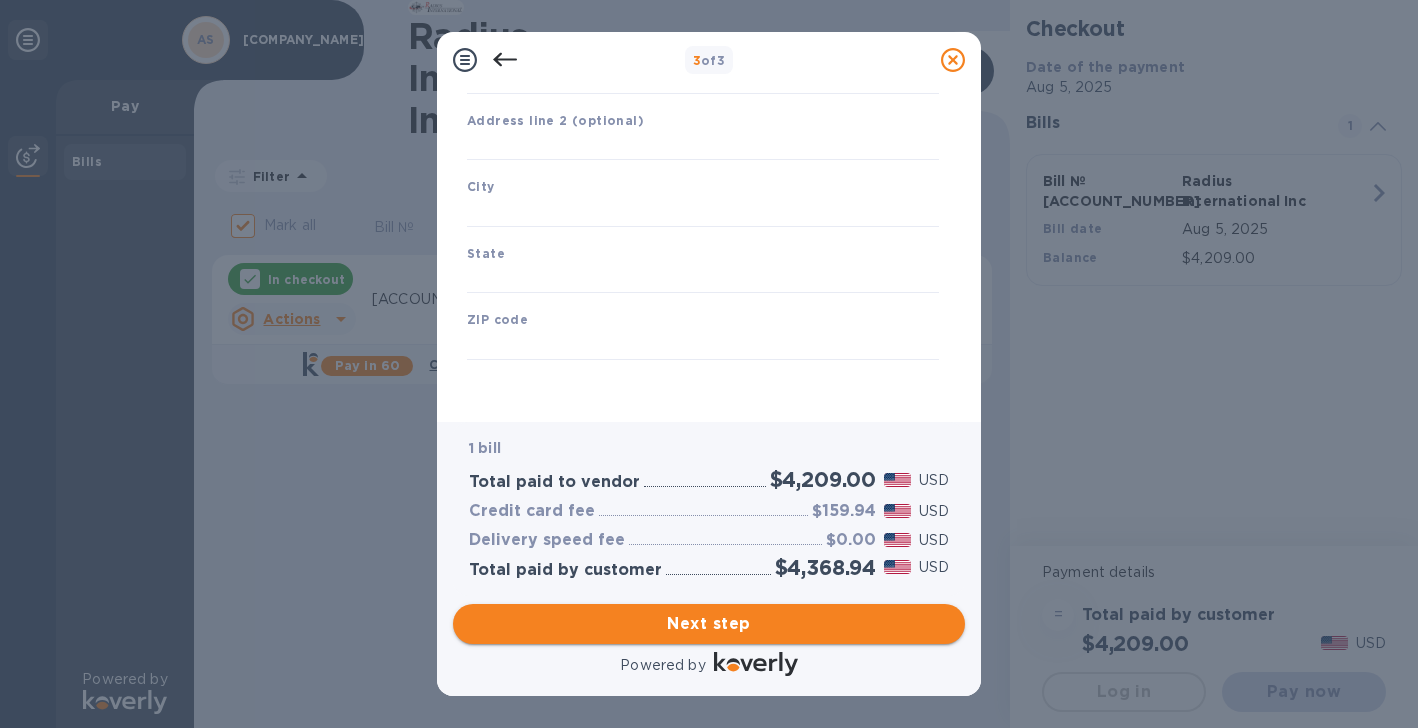 scroll, scrollTop: 244, scrollLeft: 0, axis: vertical 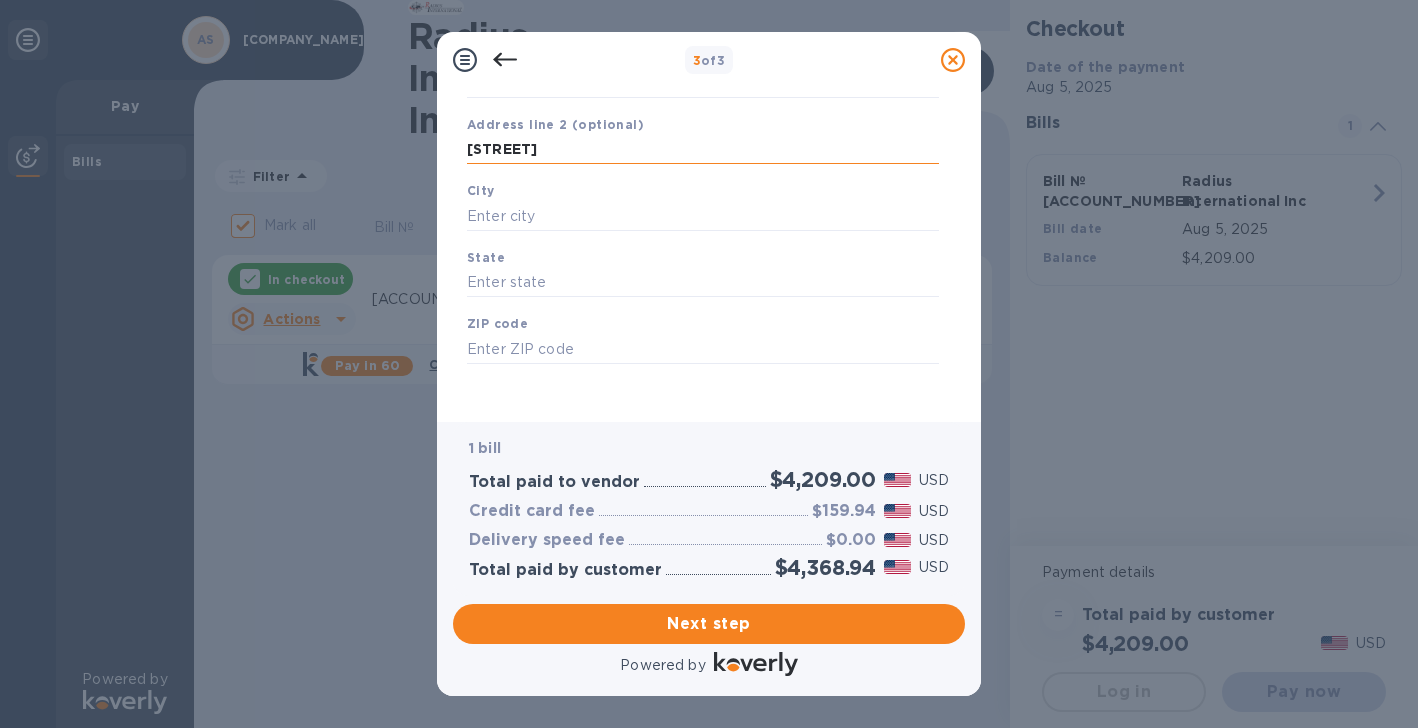 type on "[STREET_NUMBER]" 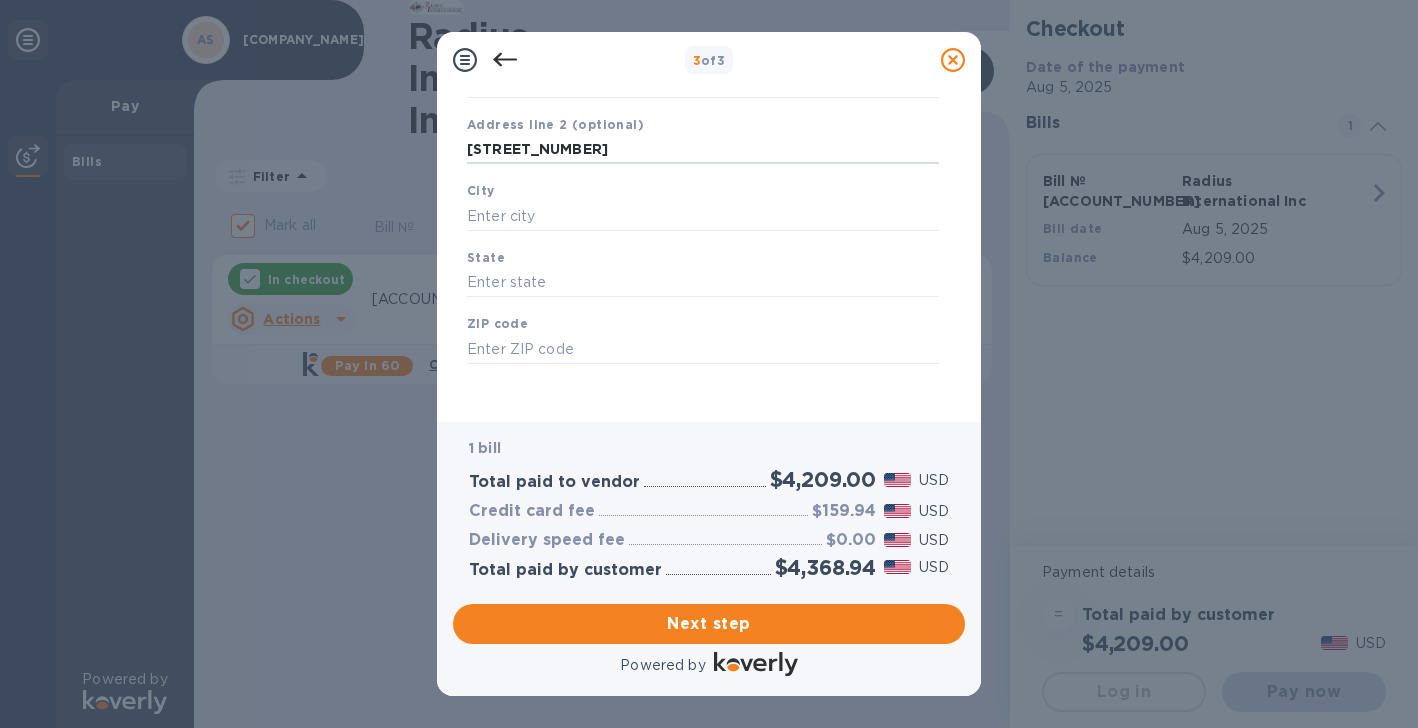 type on "[STREET]" 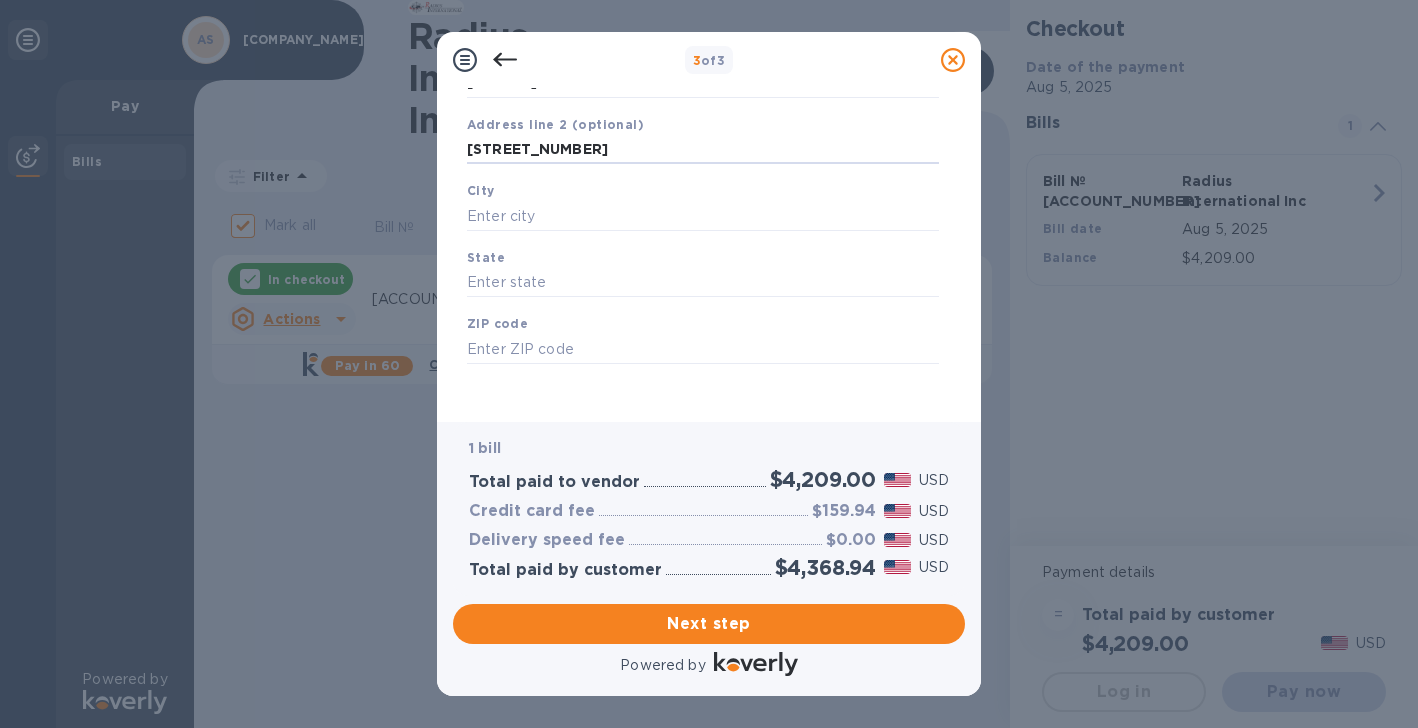 type on "[COMPANY_NAME]" 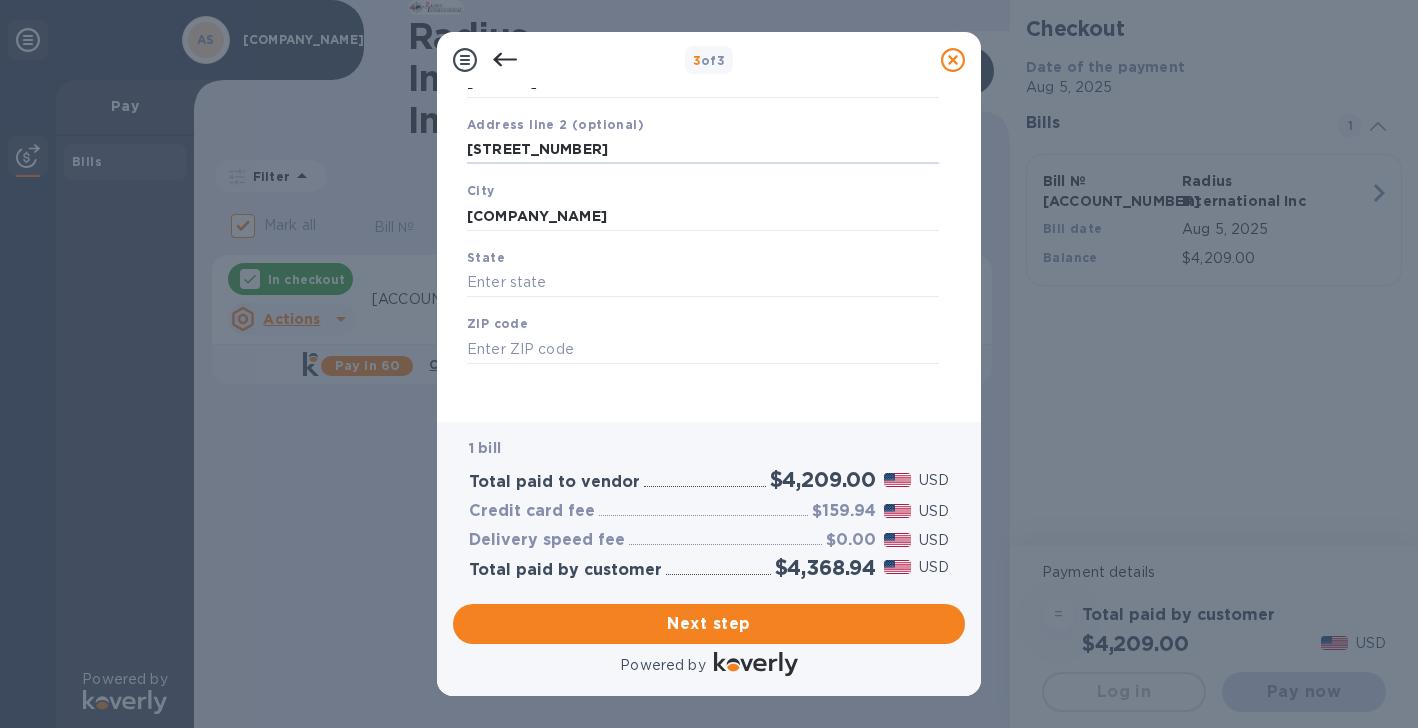 type on "FL" 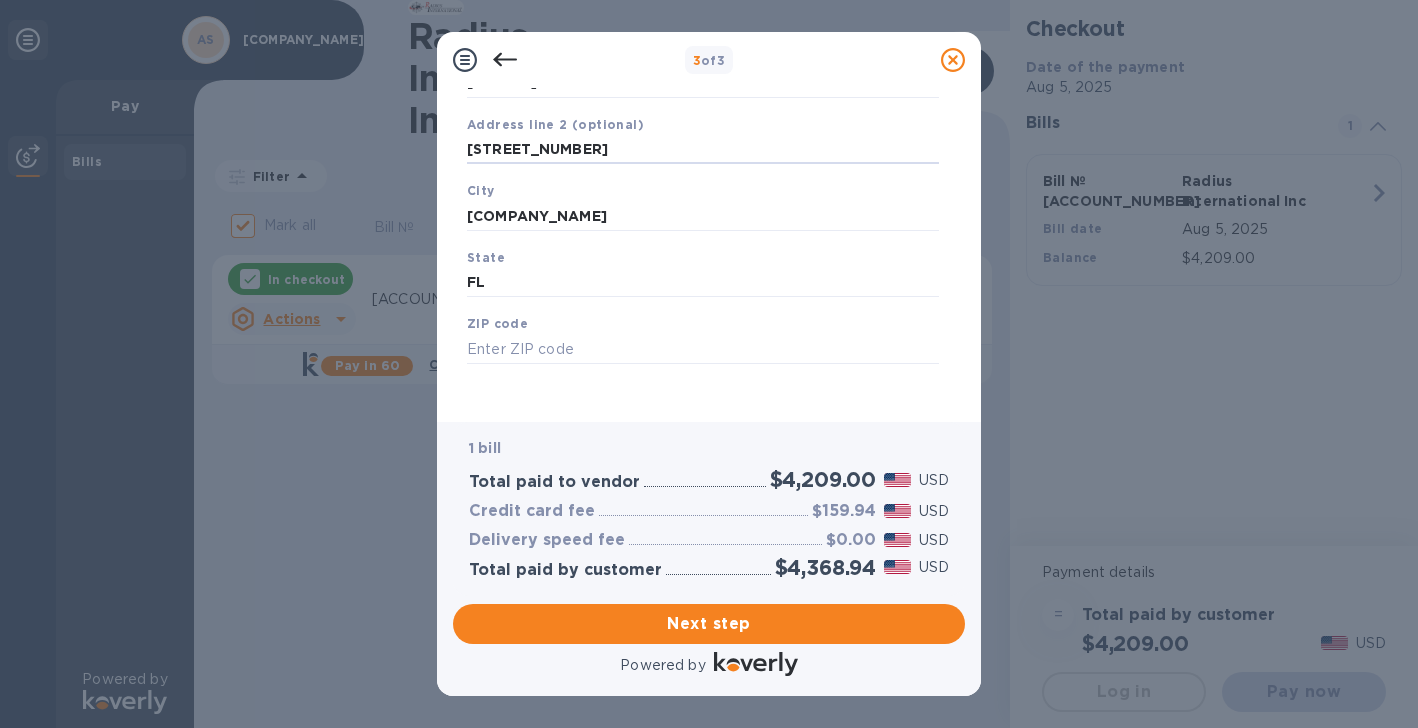 type on "[ZIP]" 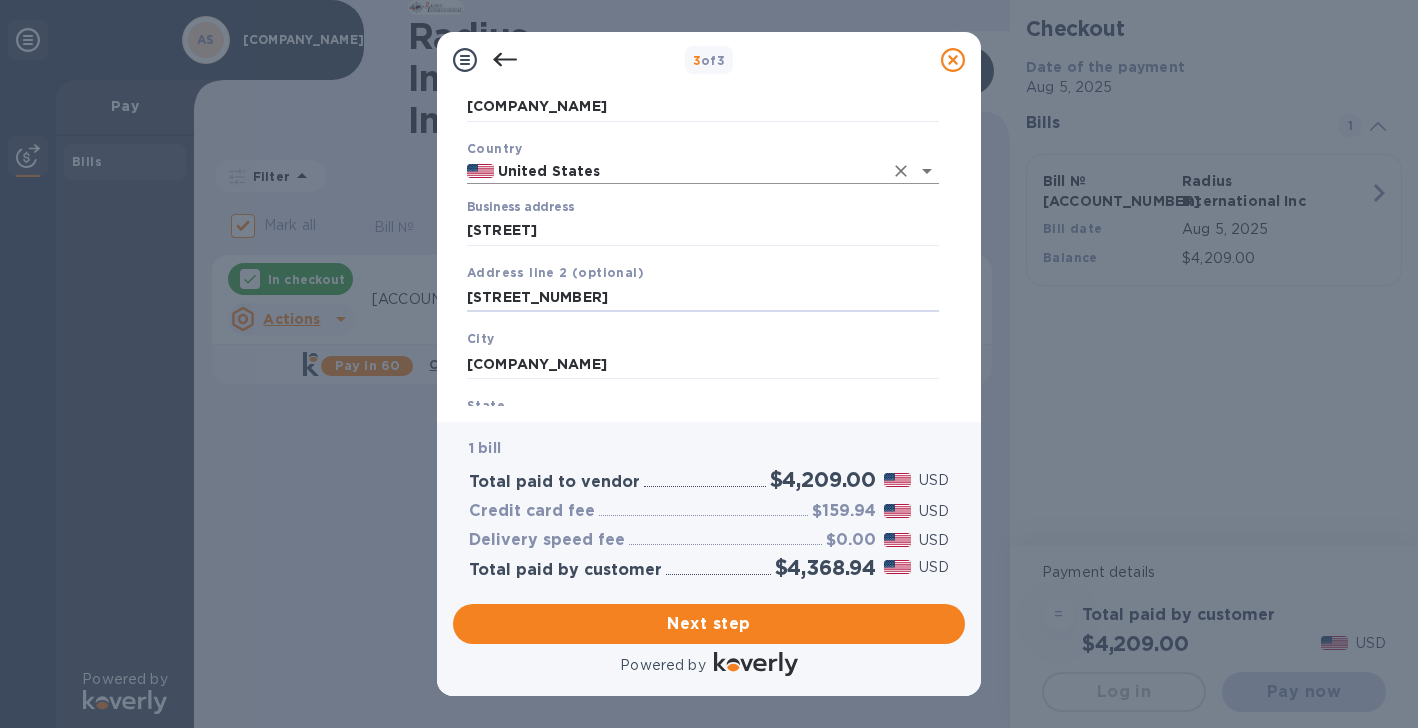 scroll, scrollTop: 89, scrollLeft: 0, axis: vertical 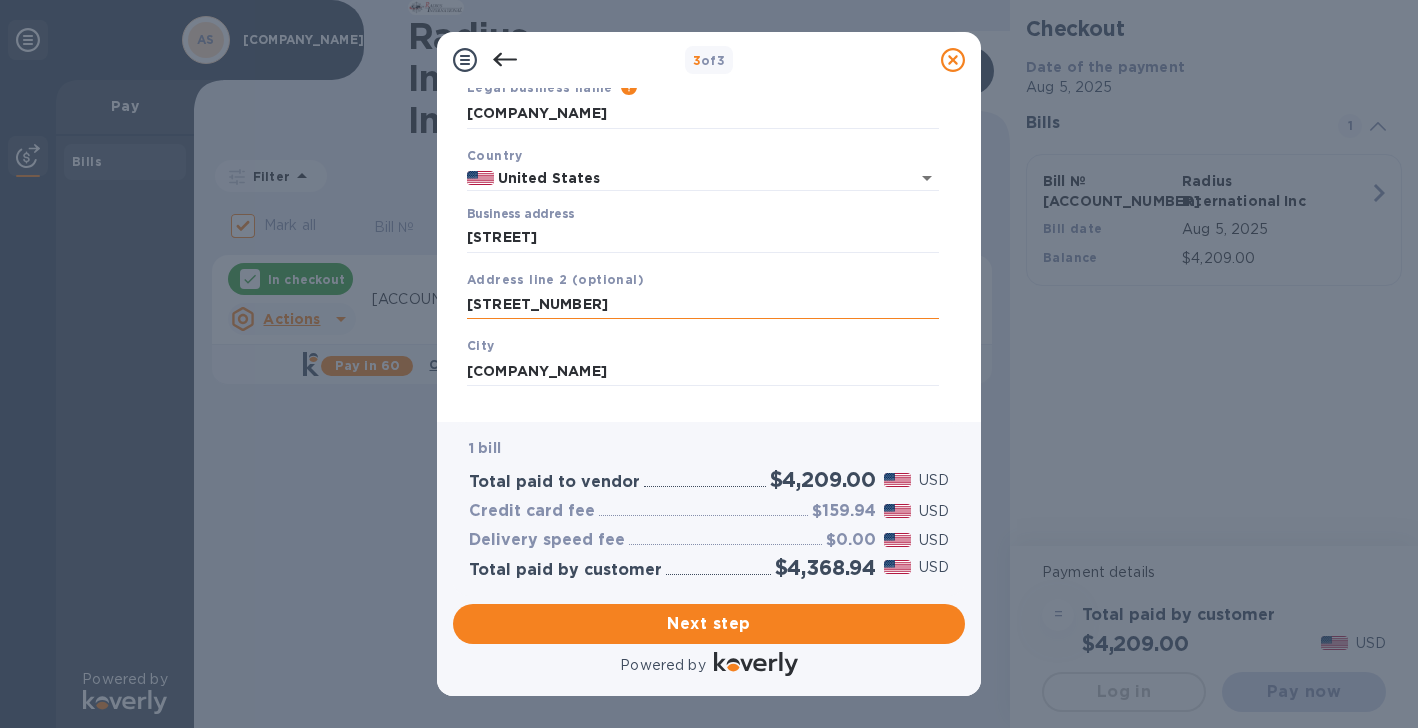 drag, startPoint x: 529, startPoint y: 299, endPoint x: 480, endPoint y: 299, distance: 49 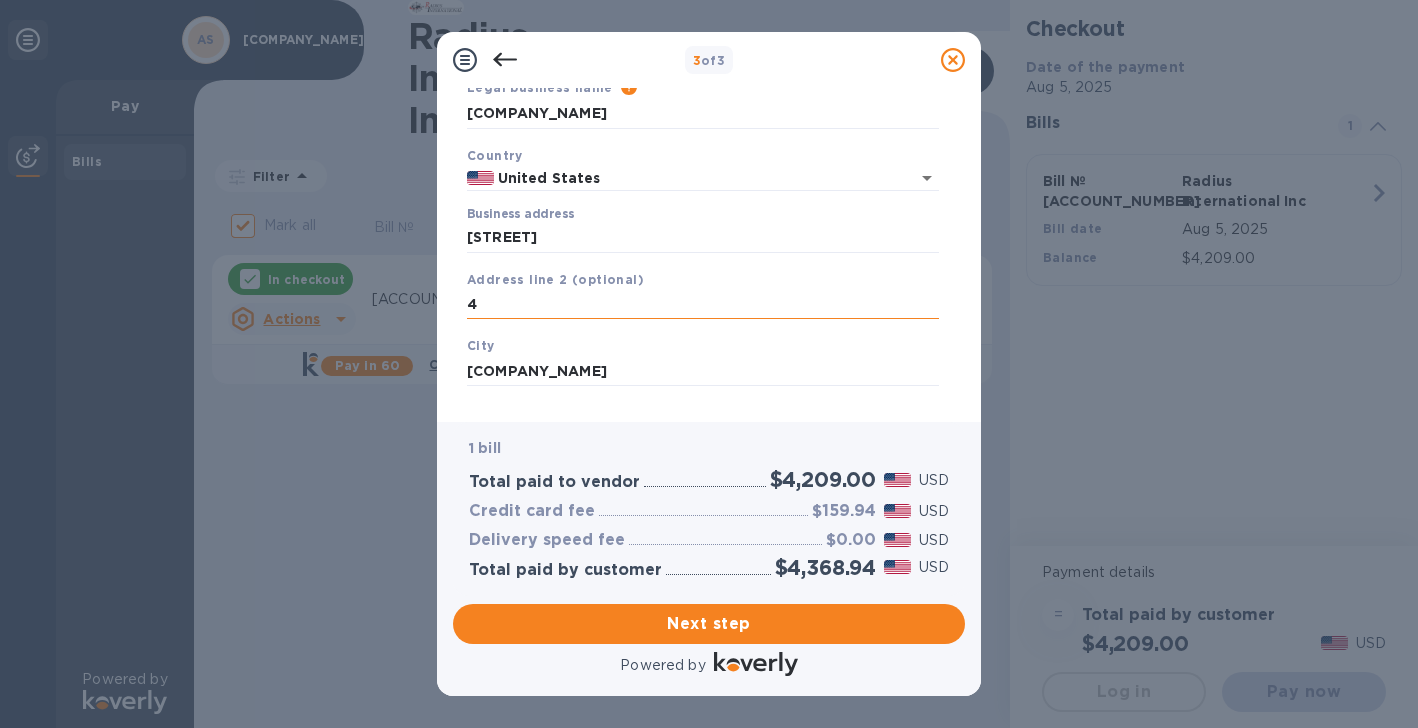 type 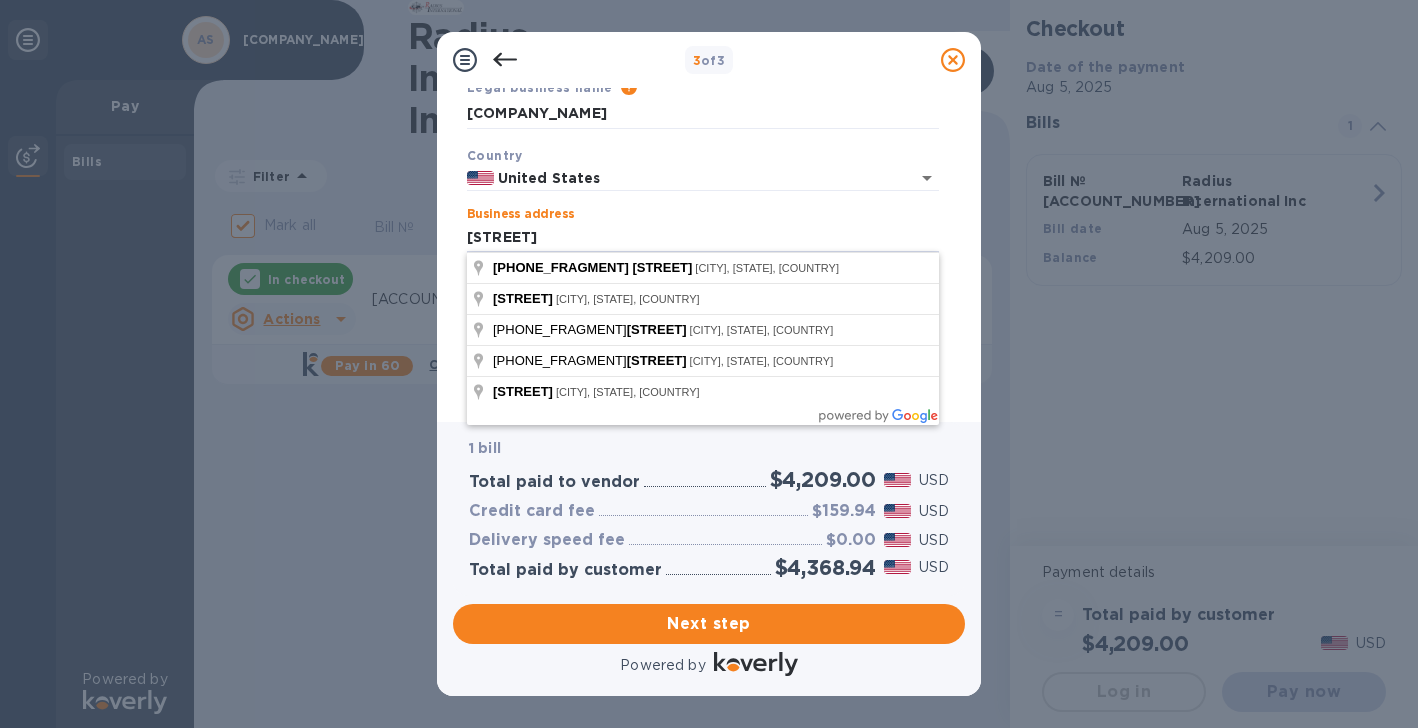 drag, startPoint x: 624, startPoint y: 236, endPoint x: 437, endPoint y: 236, distance: 187 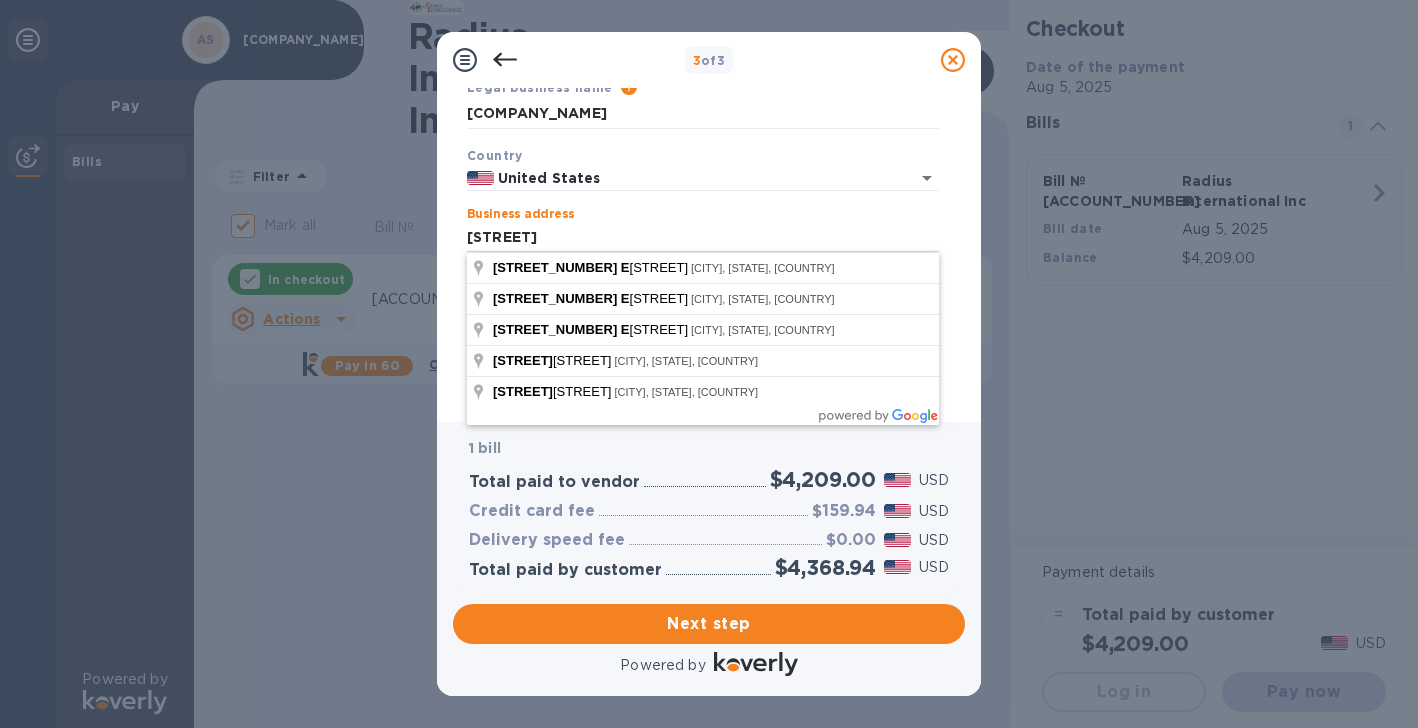 click on "1 bill" at bounding box center (709, 448) 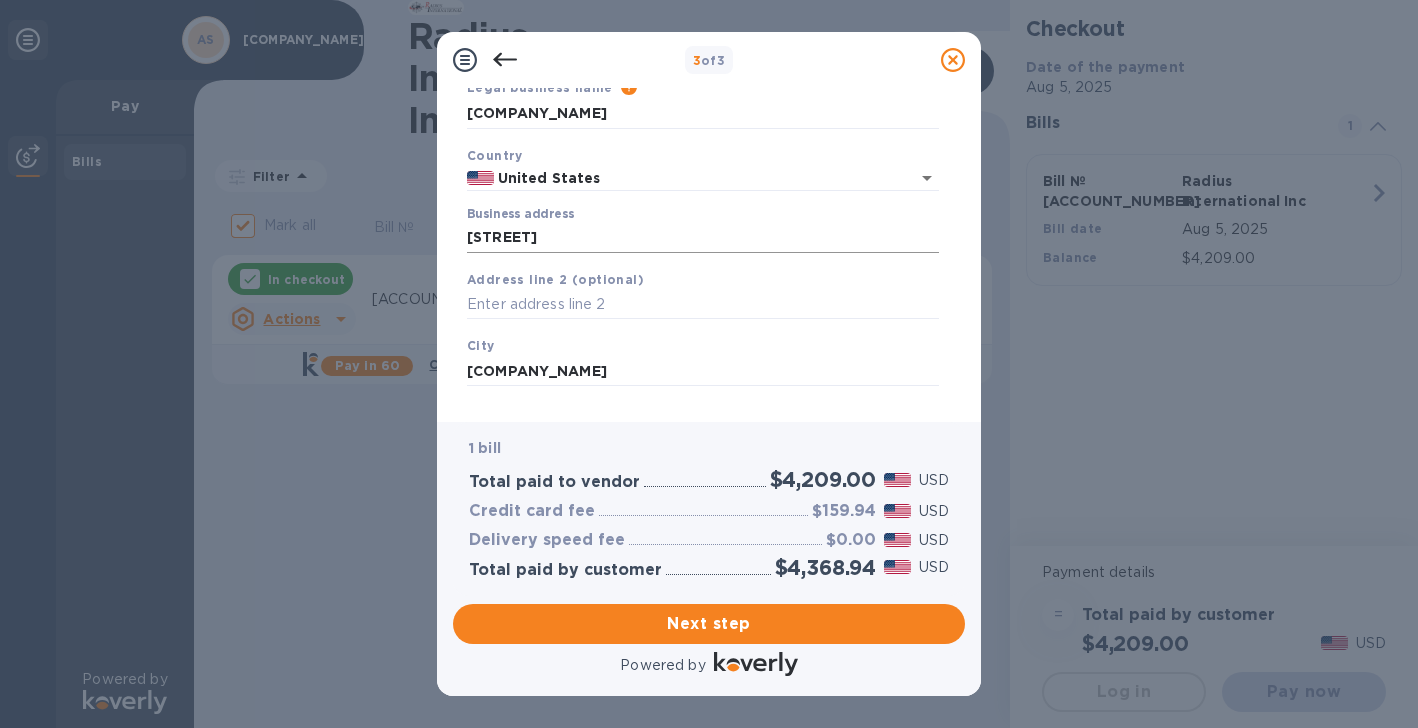click on "[STREET]" at bounding box center [703, 238] 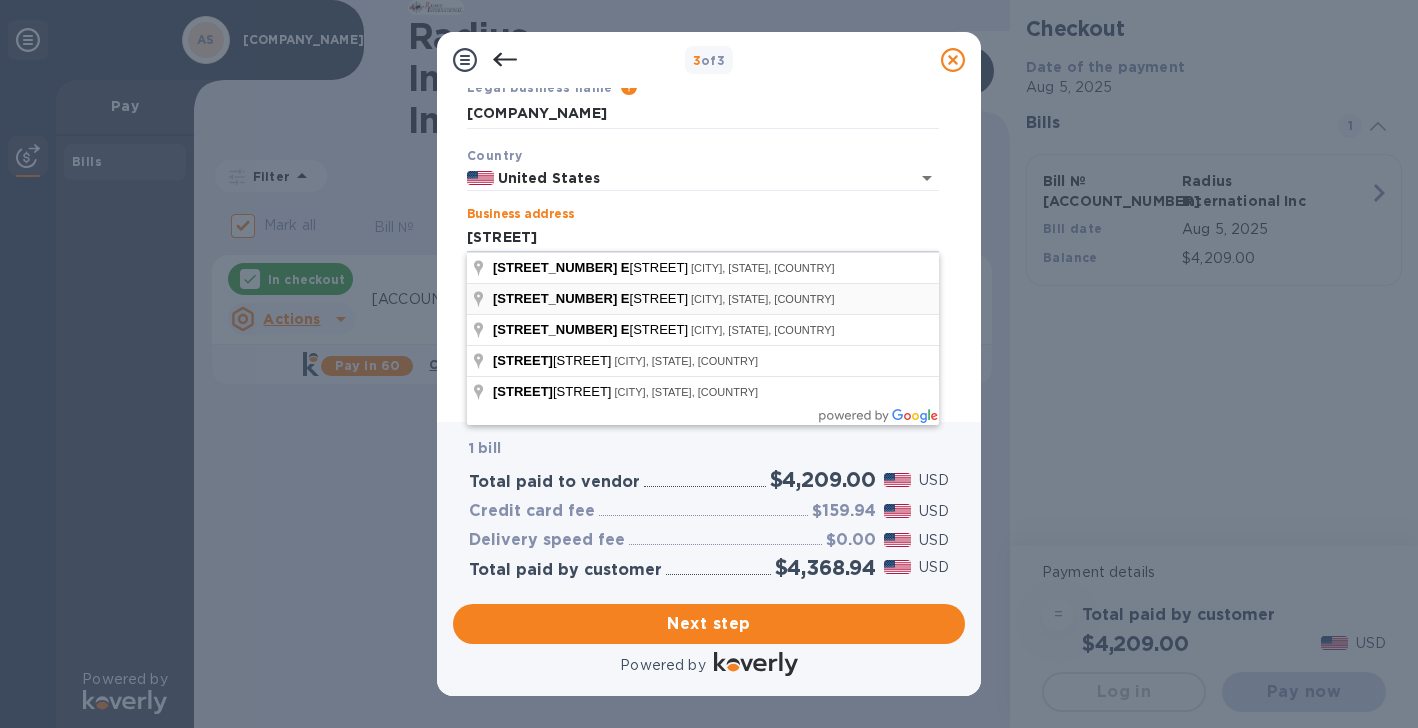 type on "[STREET]" 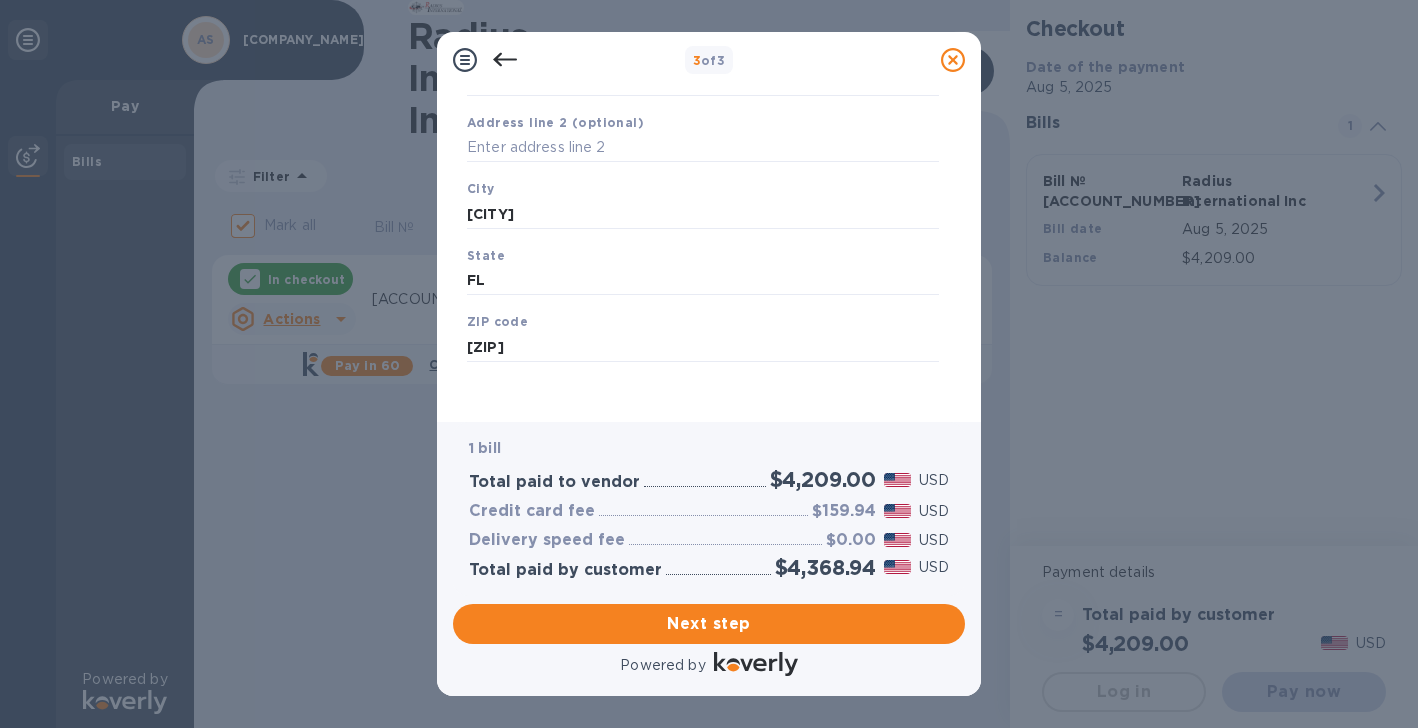 scroll, scrollTop: 244, scrollLeft: 0, axis: vertical 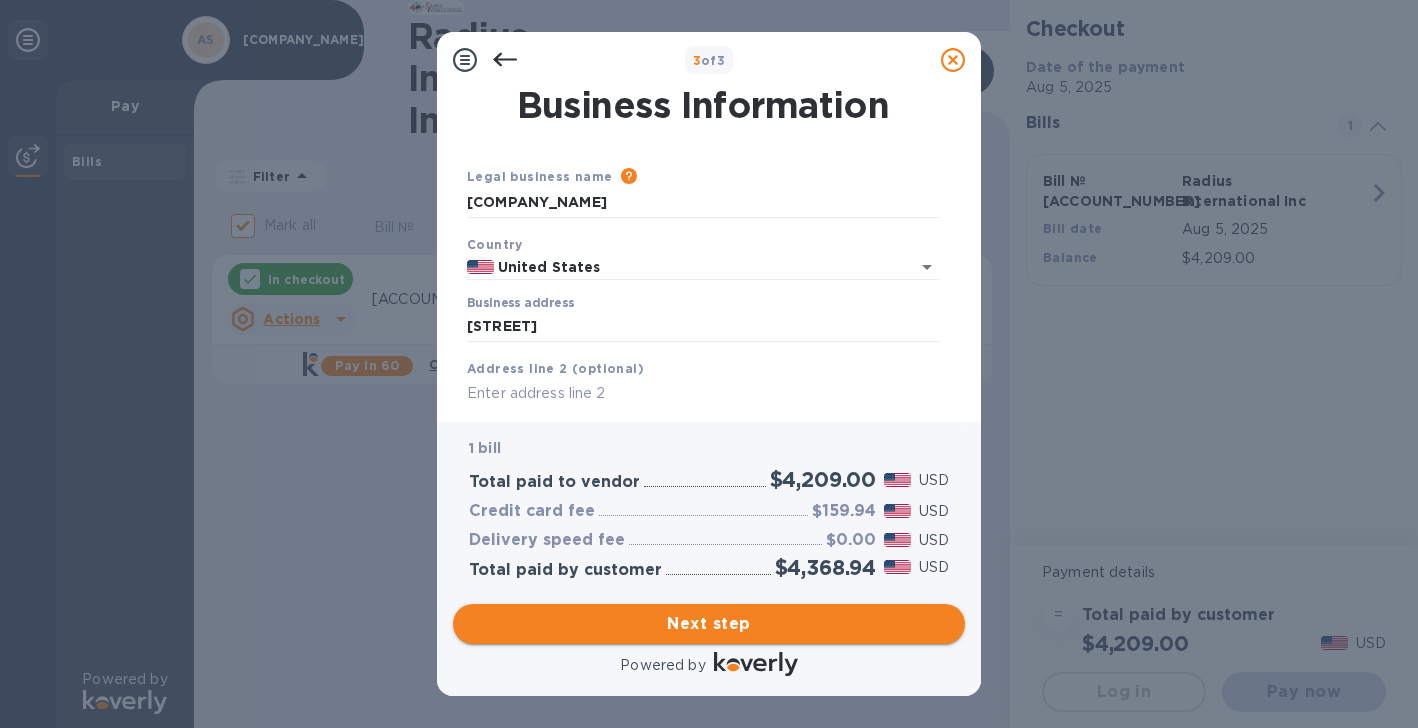click on "Next step" at bounding box center (709, 624) 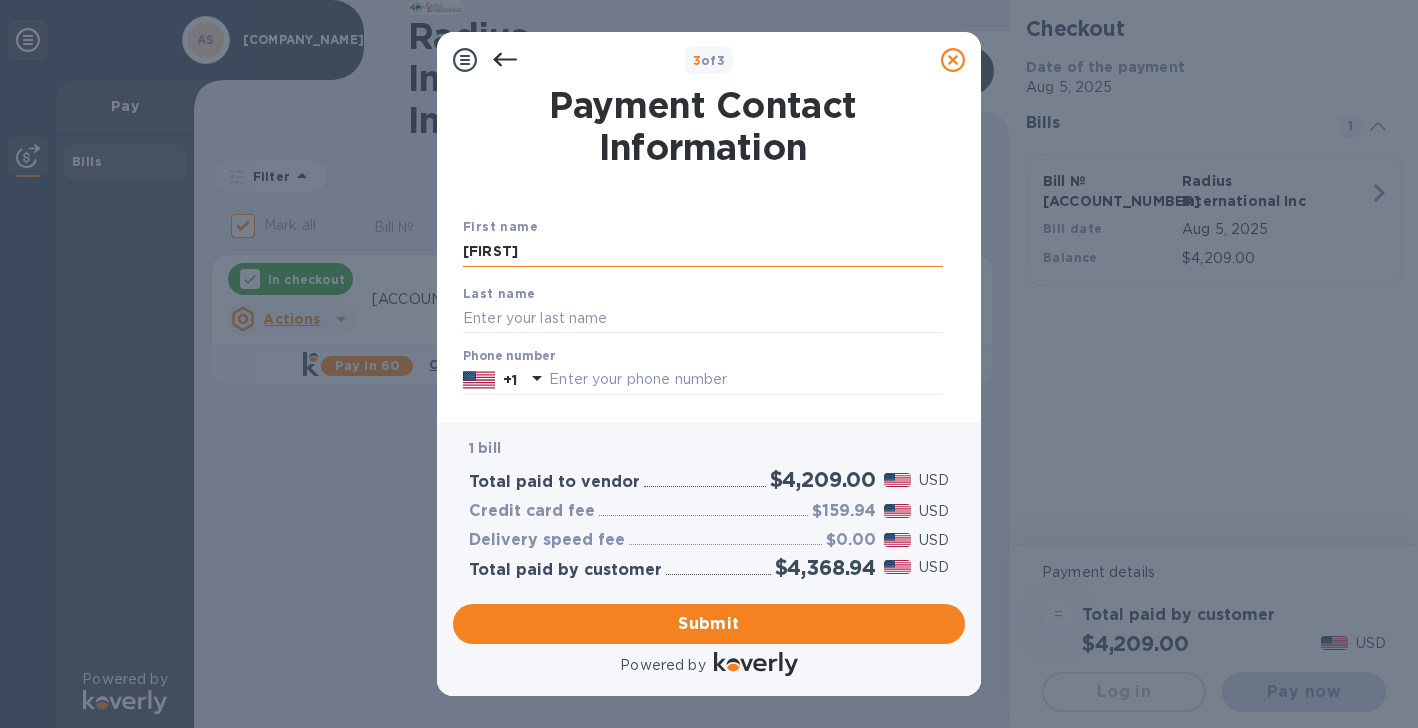 type on "[FIRST]" 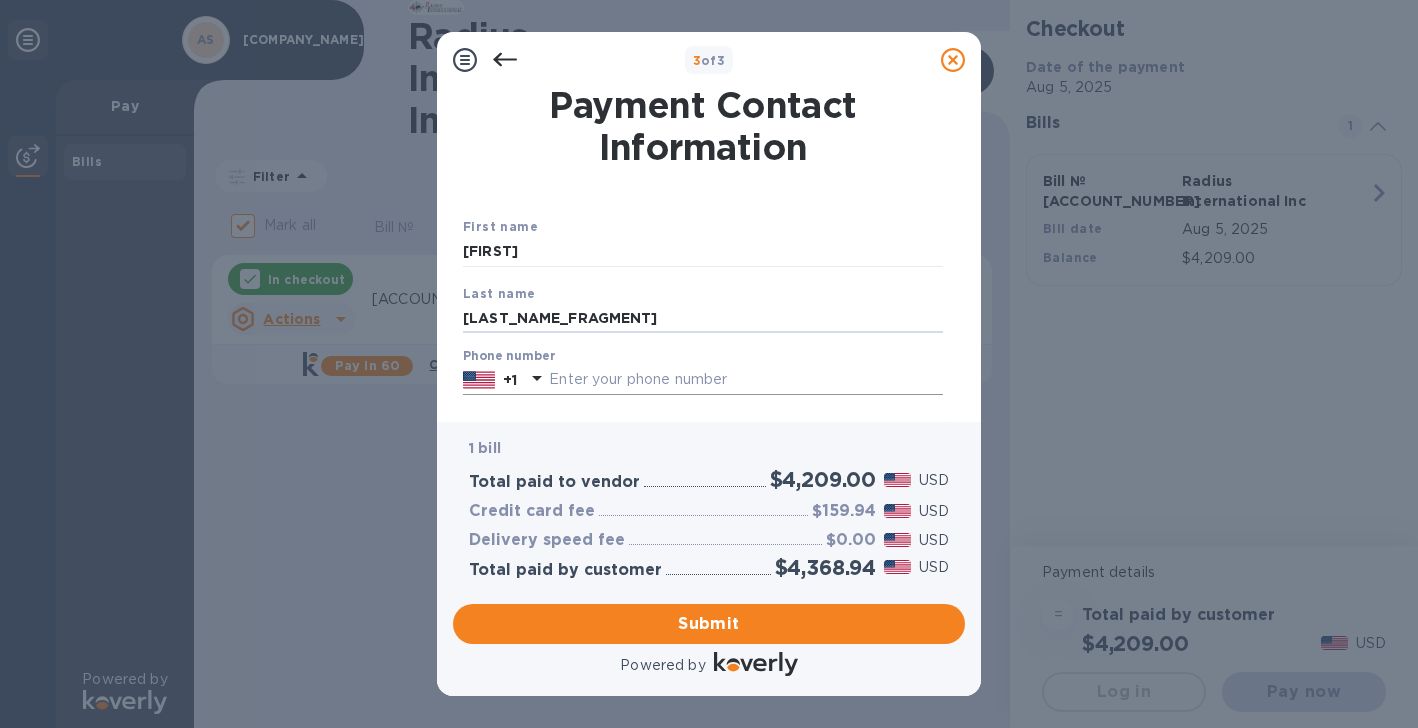 type on "[LAST_NAME_FRAGMENT]" 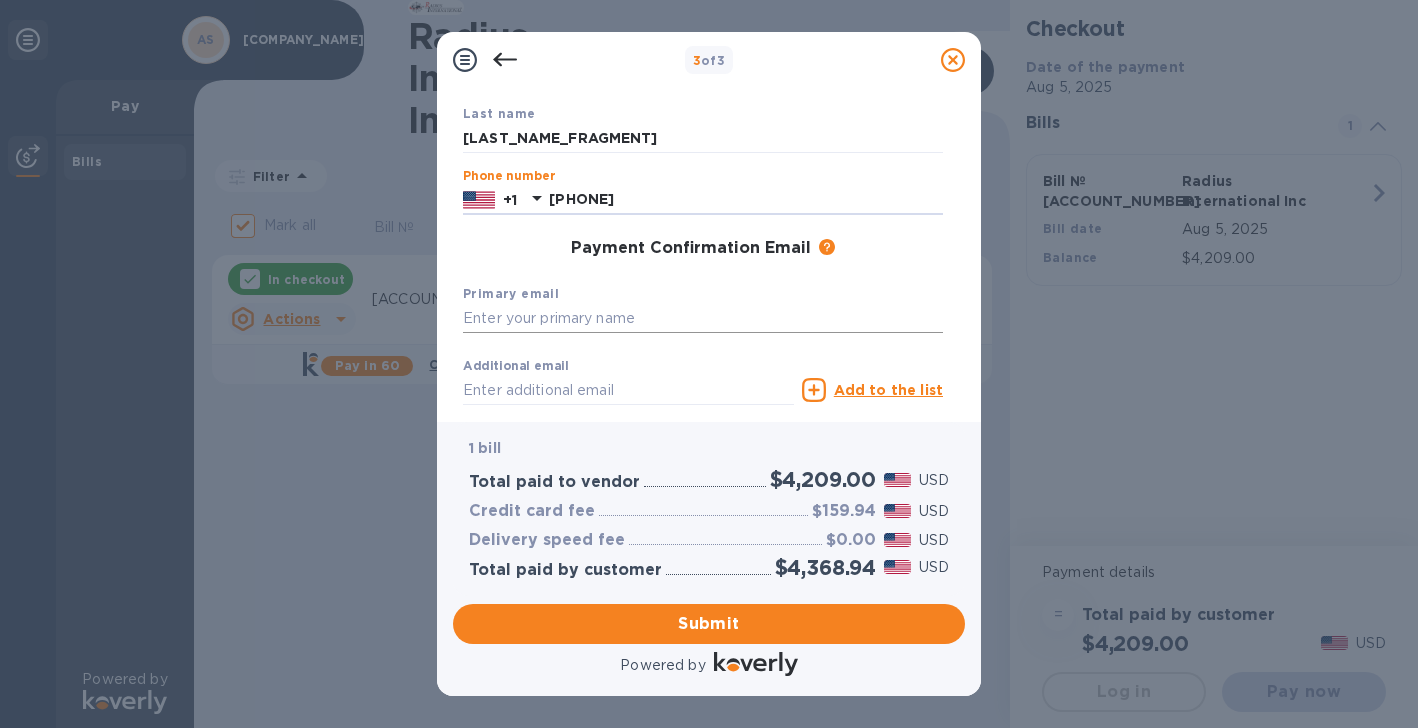 scroll, scrollTop: 183, scrollLeft: 0, axis: vertical 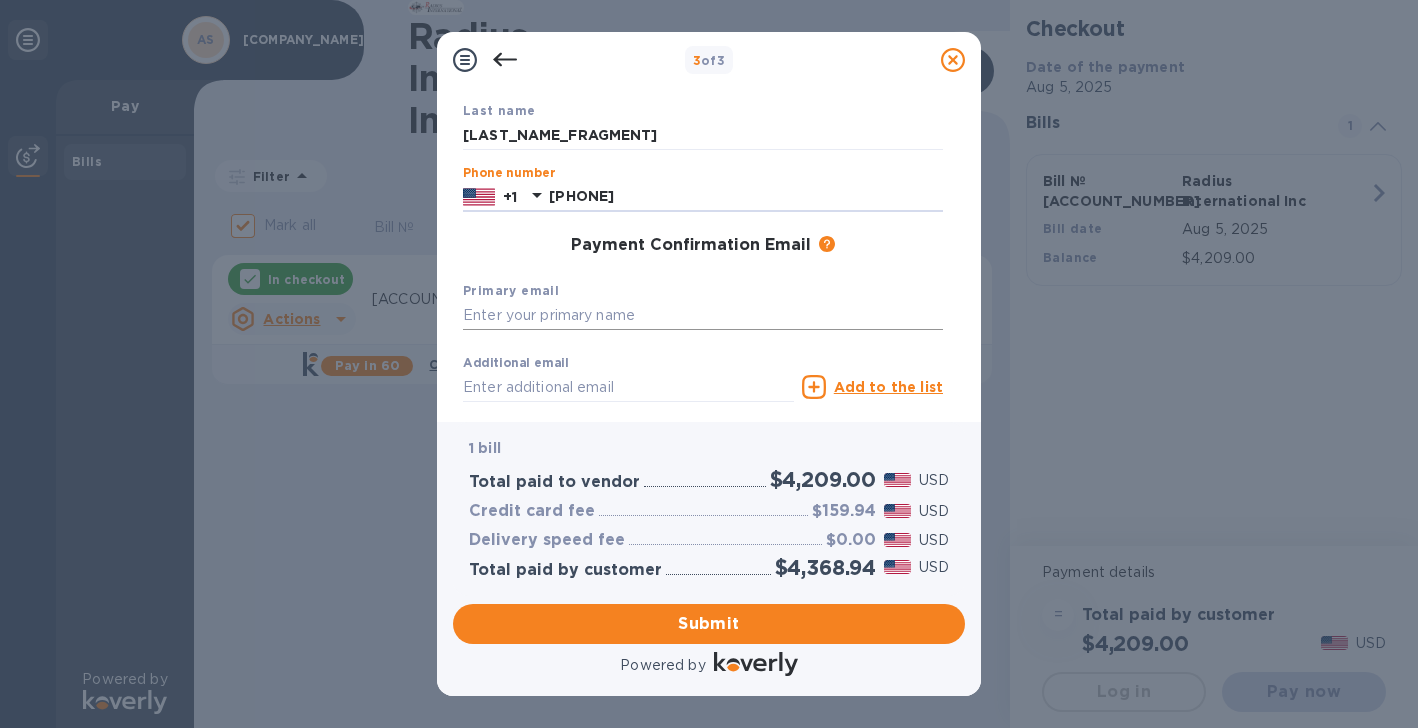 type on "[PHONE]" 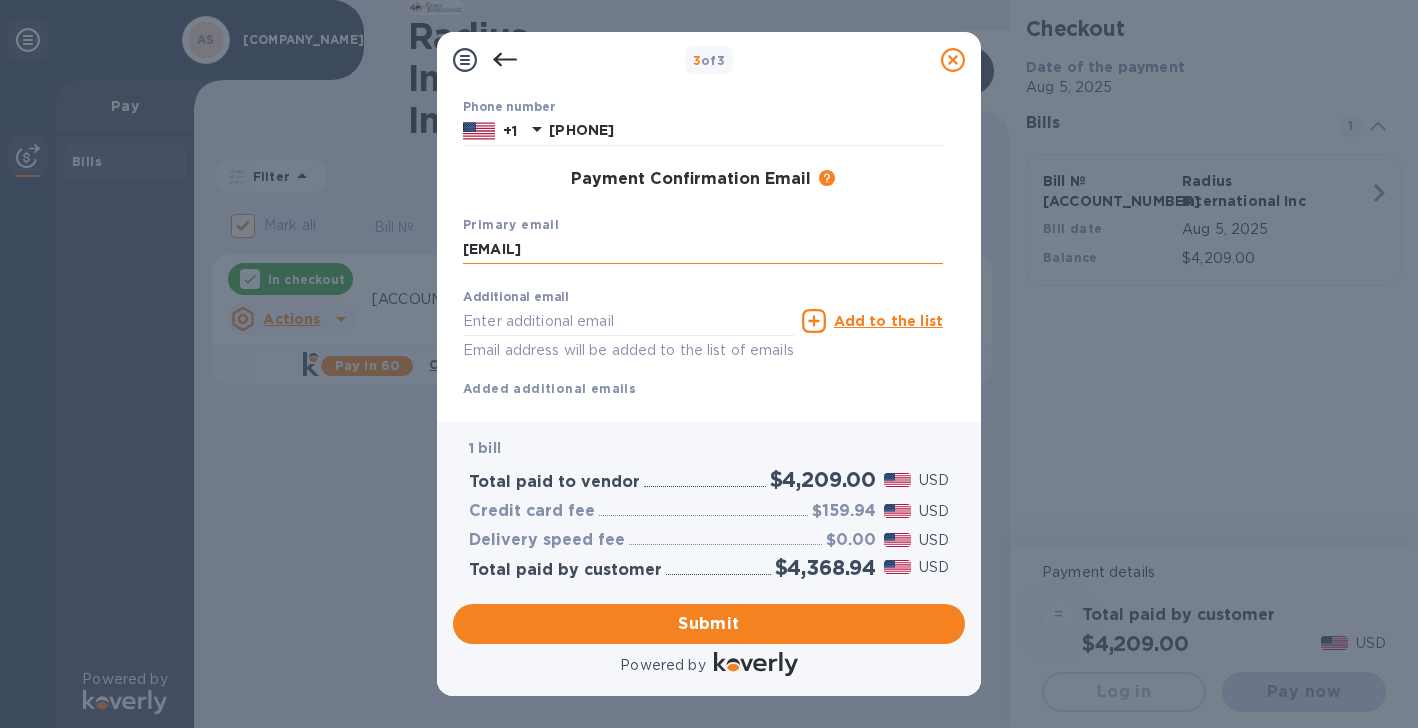 scroll, scrollTop: 253, scrollLeft: 0, axis: vertical 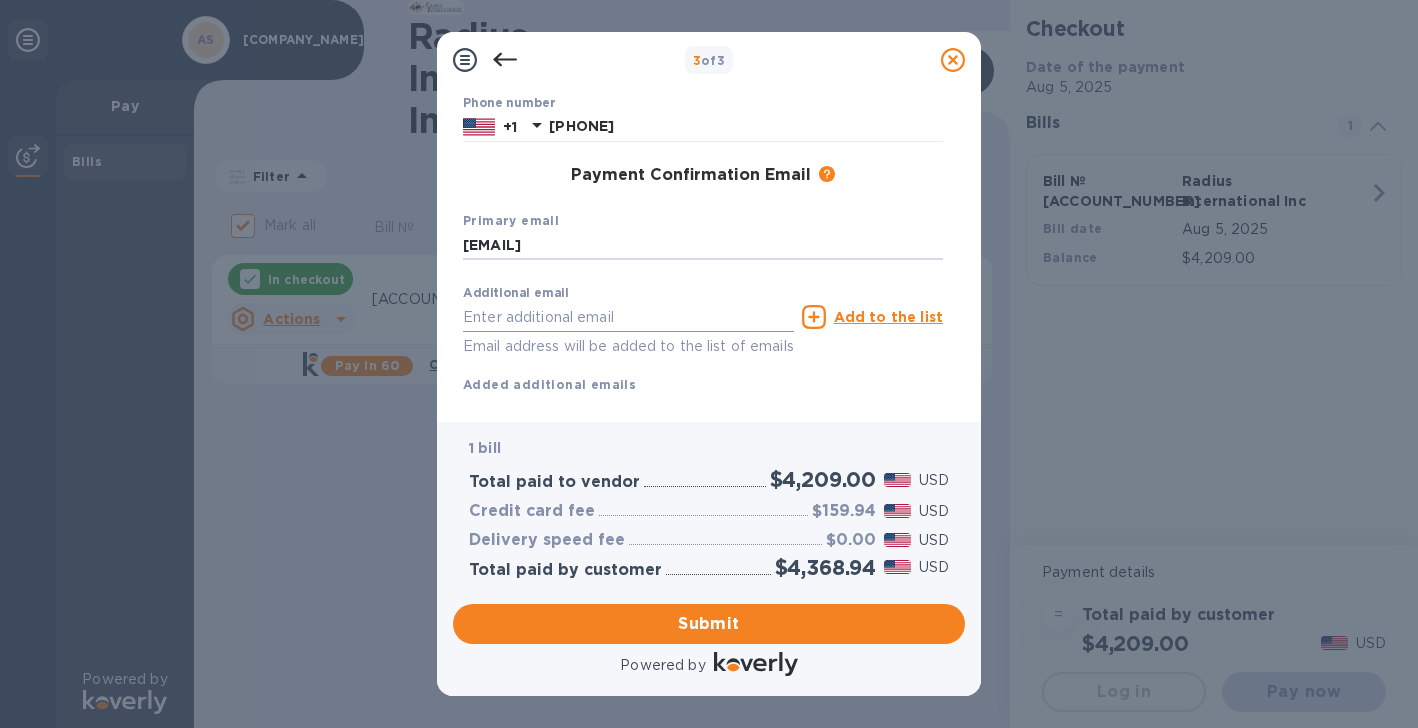 type on "[EMAIL]" 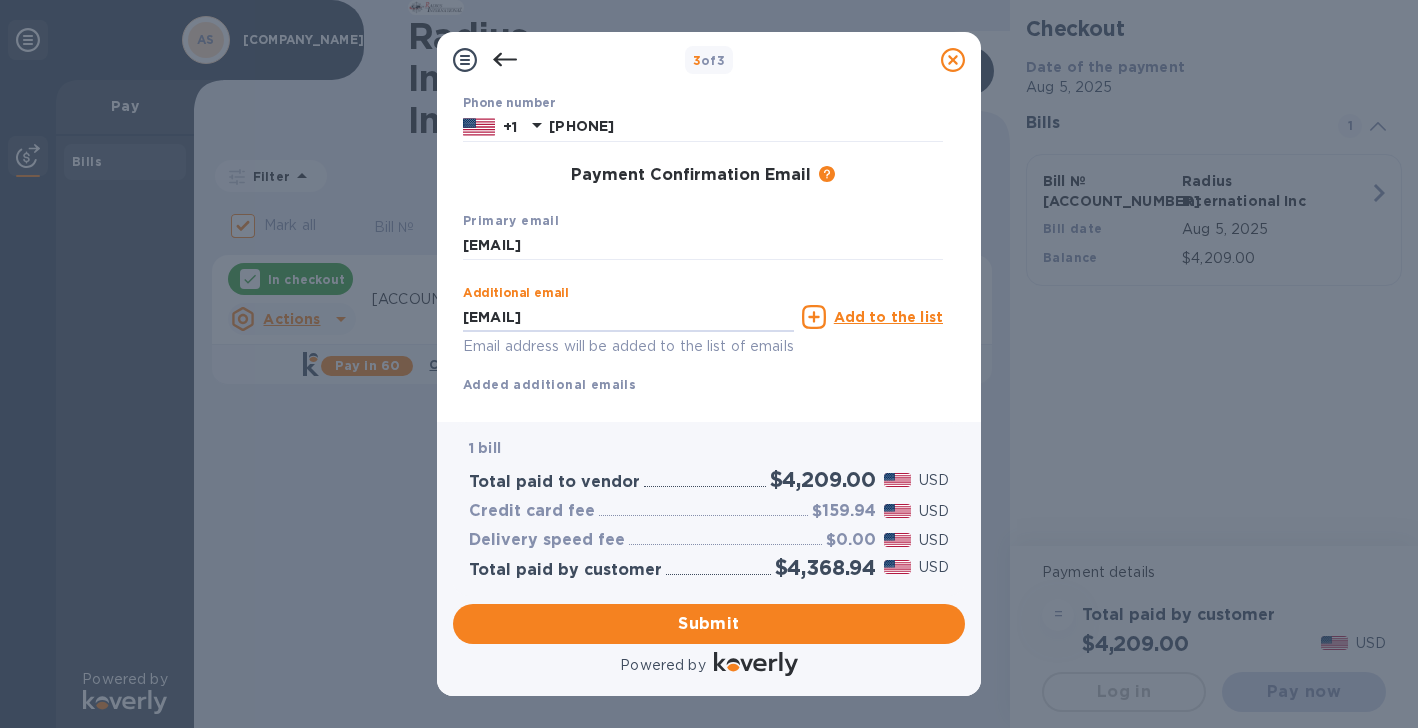 type on "[EMAIL]" 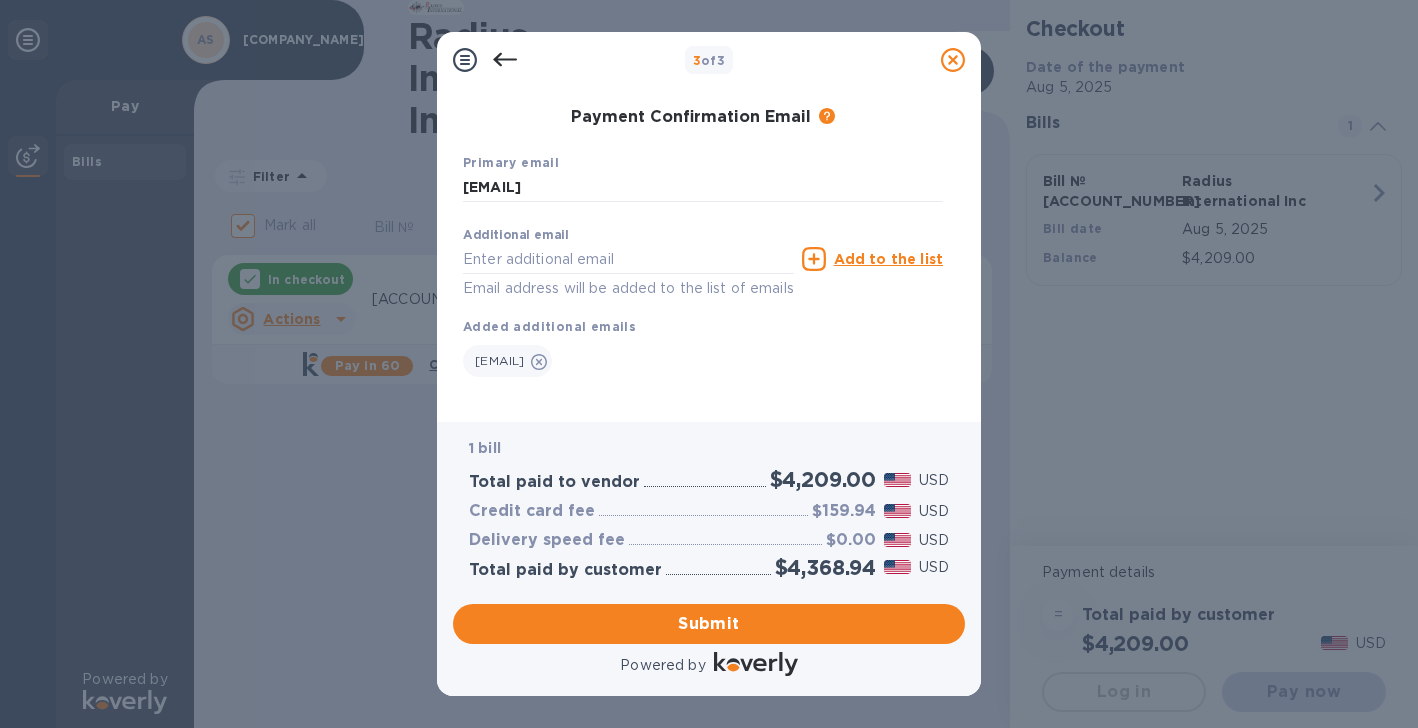 scroll, scrollTop: 309, scrollLeft: 0, axis: vertical 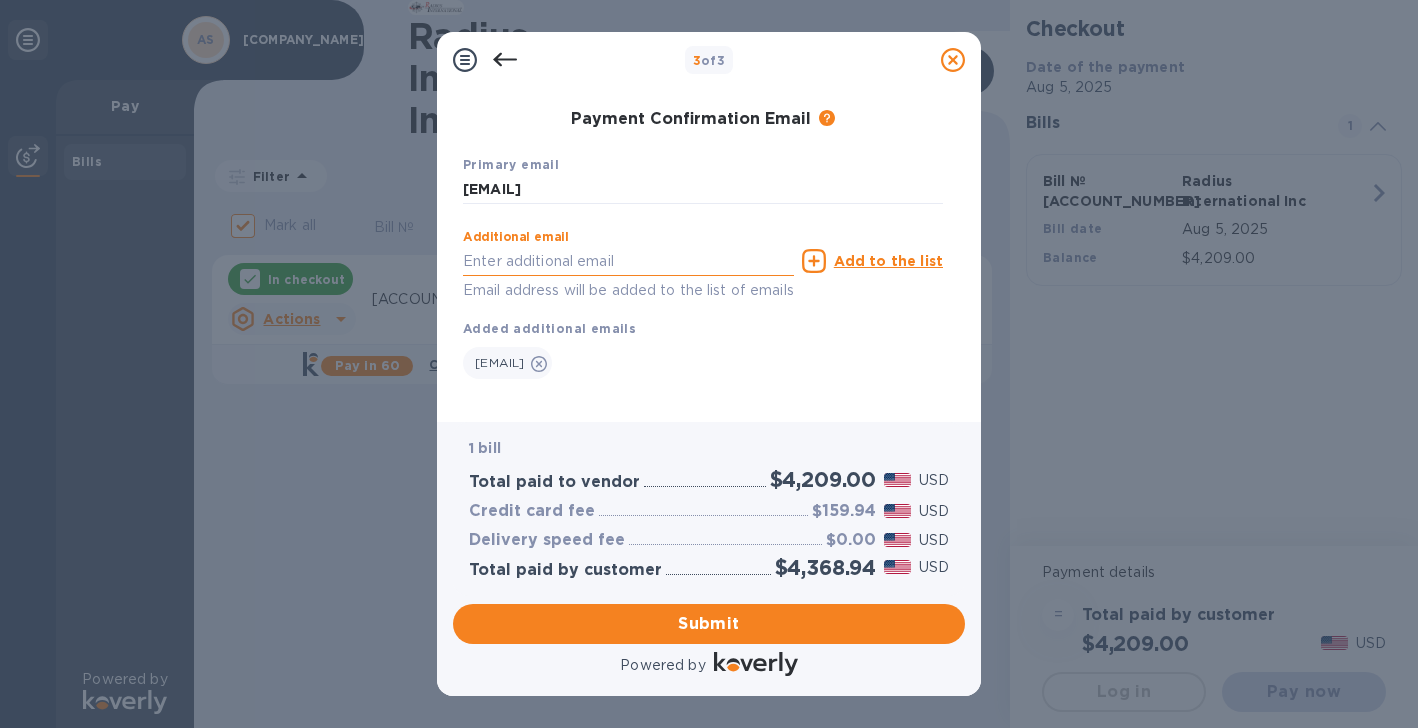 click at bounding box center (628, 261) 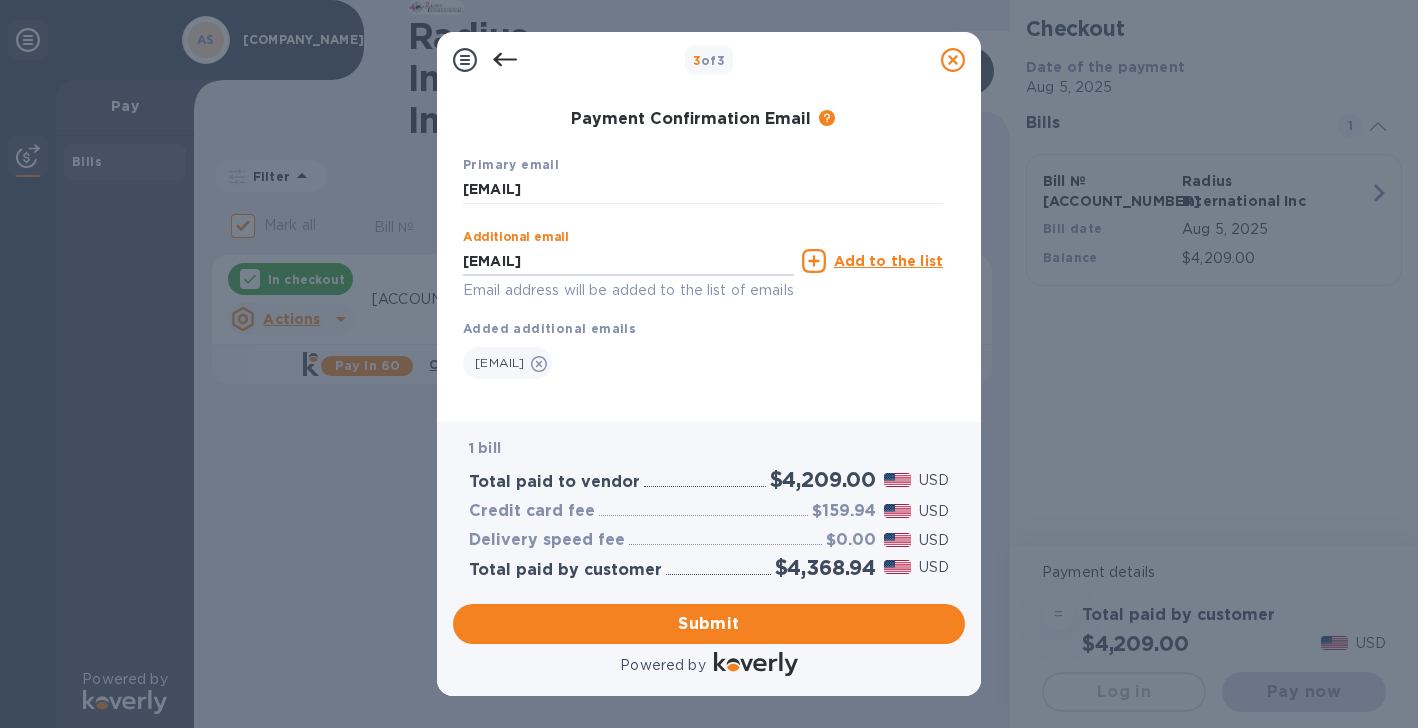 type on "[EMAIL]" 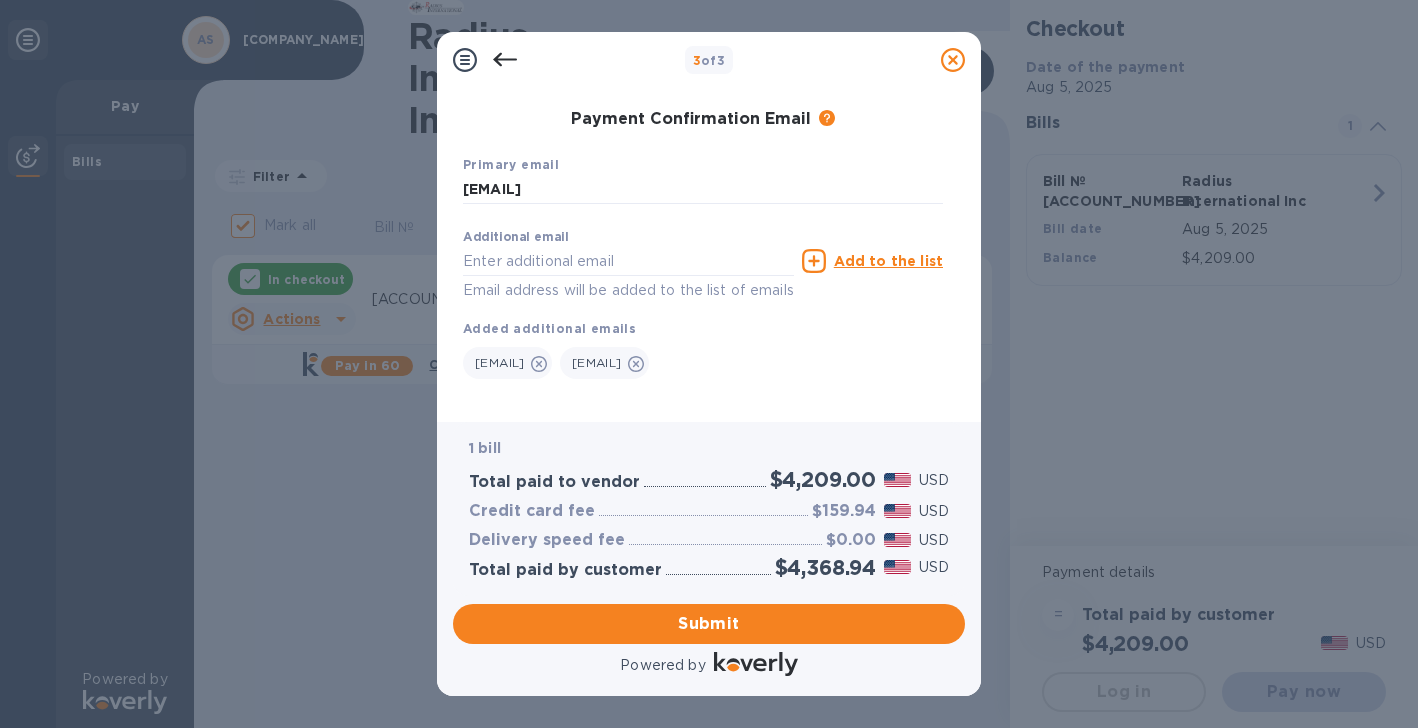 scroll, scrollTop: 0, scrollLeft: 0, axis: both 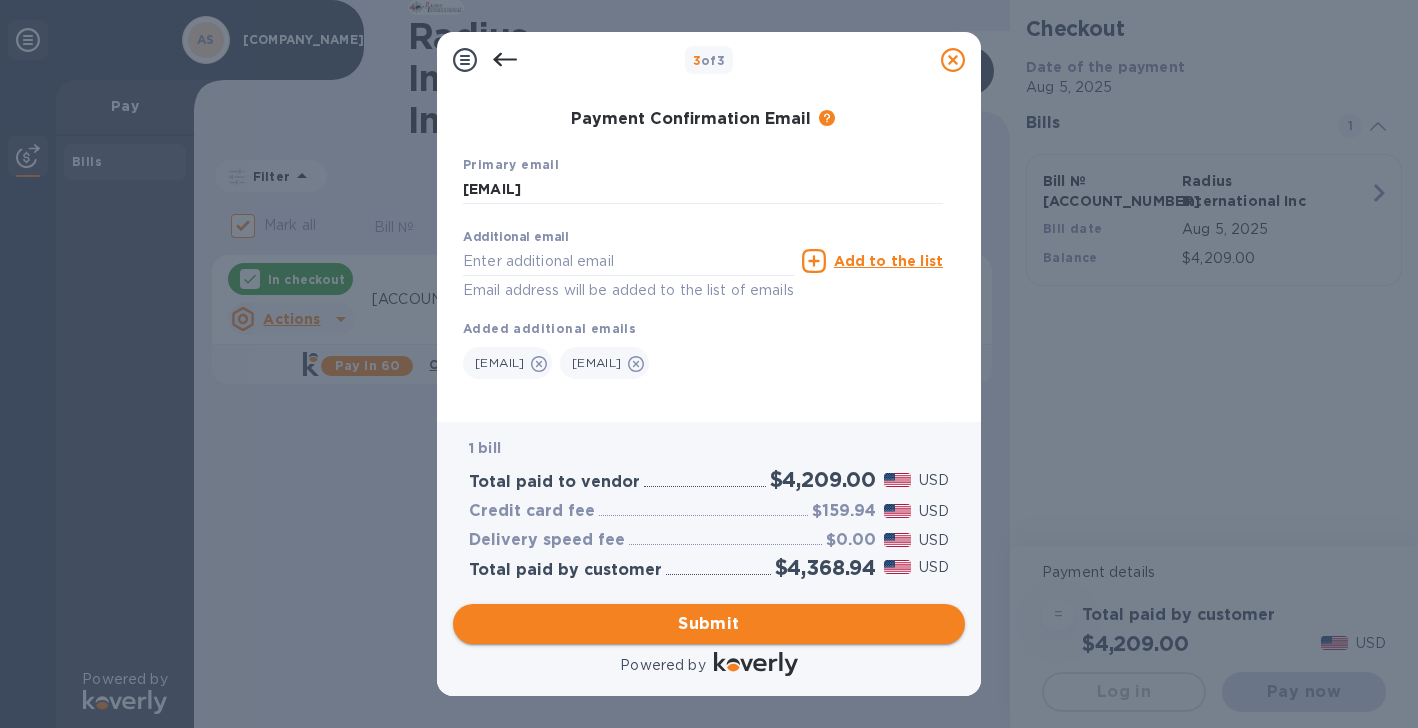 click on "Submit" at bounding box center (709, 624) 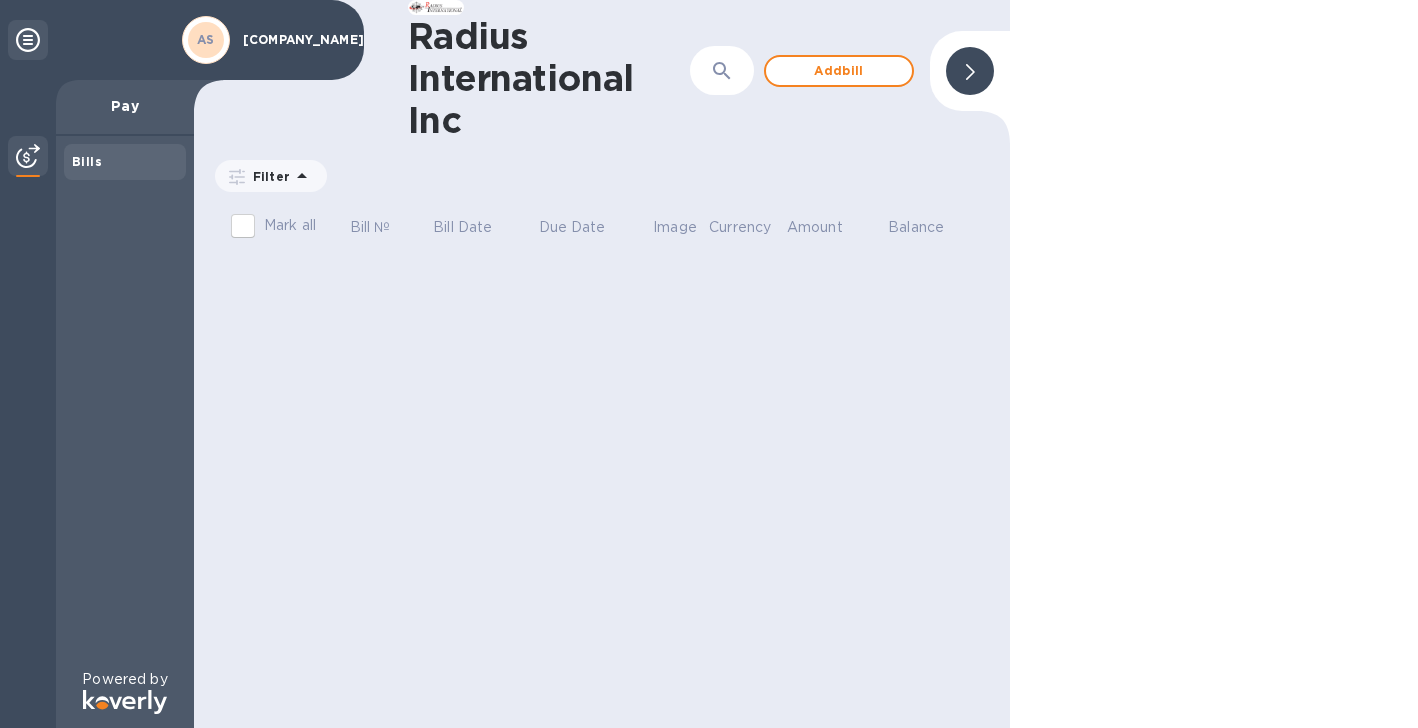 click on "Payment Result Success Your payment has been completed. [COMPANY_NAME] Payment № [ACCOUNT_NUMBER] Total $[AMOUNT] Have any questions? Powered by Create an Account and Unlock Fee Savings on Future Transactions No transaction fees Quick approval for up to  $[AMOUNT]  in short term financing 60 more days to pay  all logistics invoices with no fees Lower fee  for Credit cards - 3.5% processing fee (No transaction limit, funds delivered same day) No transaction limit Let’s get started! Email [EMAIL] Password Minimum 8 characters with at least 1 number Repeat password ​ Create your free account" at bounding box center [602, 364] 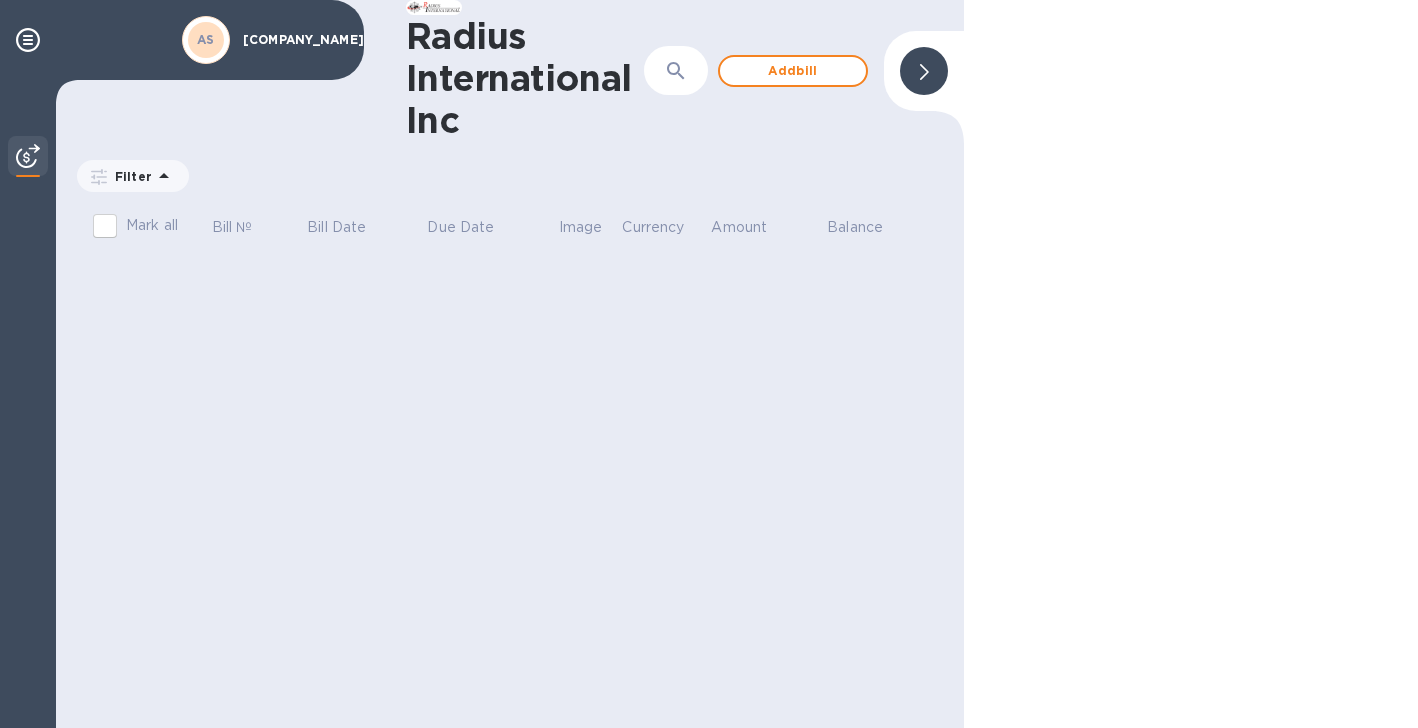 click at bounding box center [28, 156] 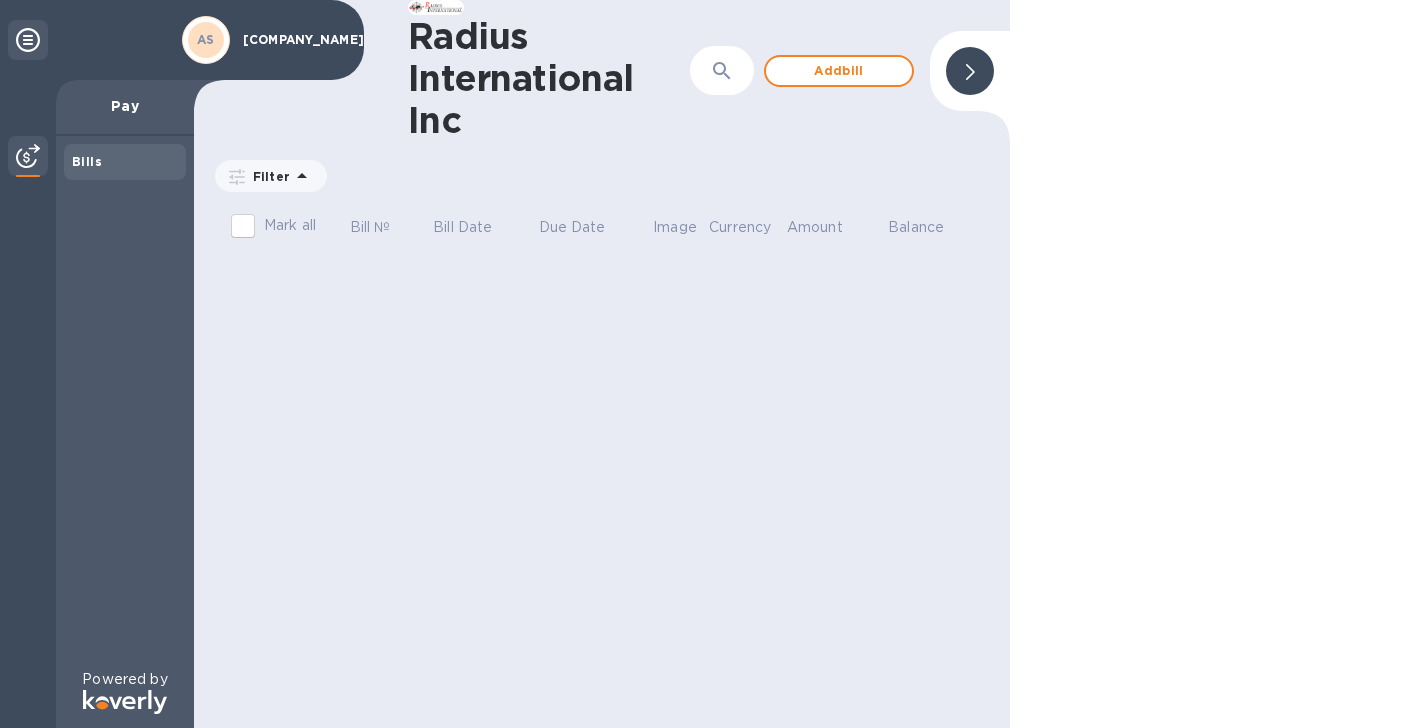 click 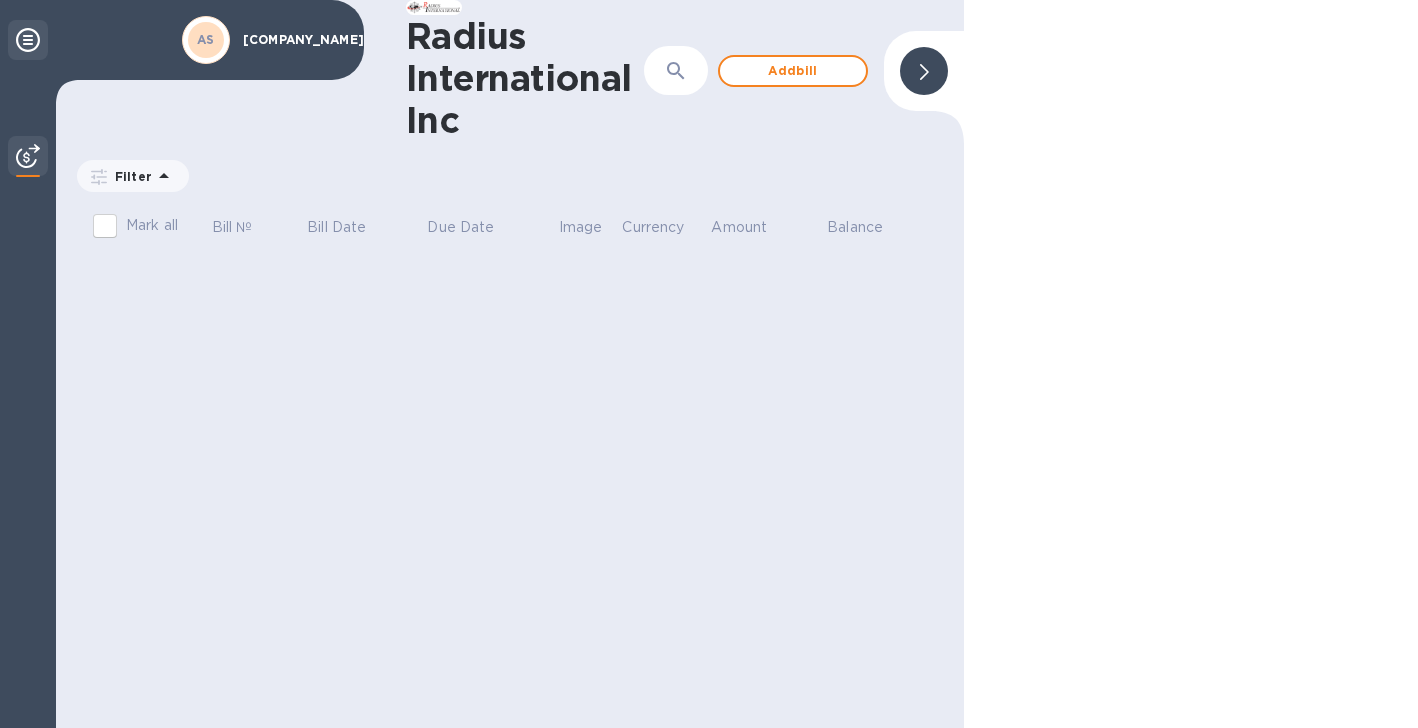 click 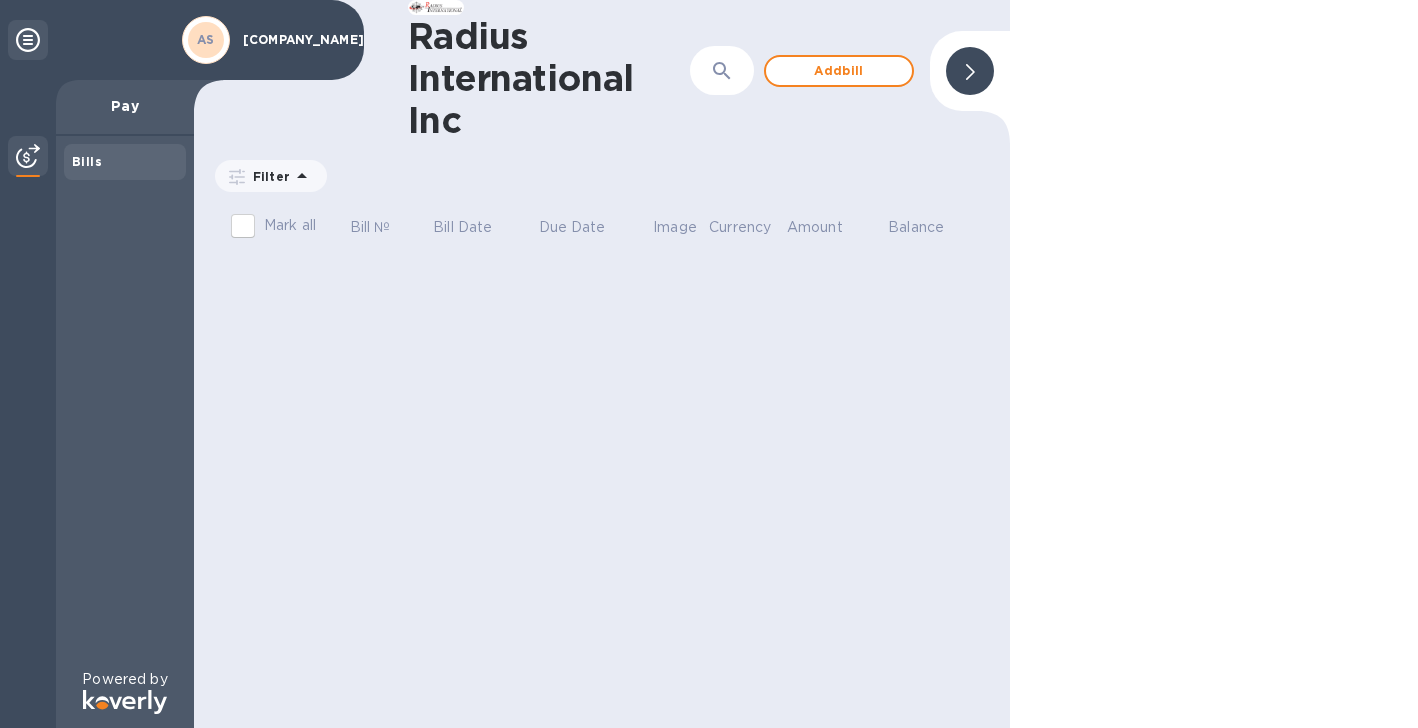 click 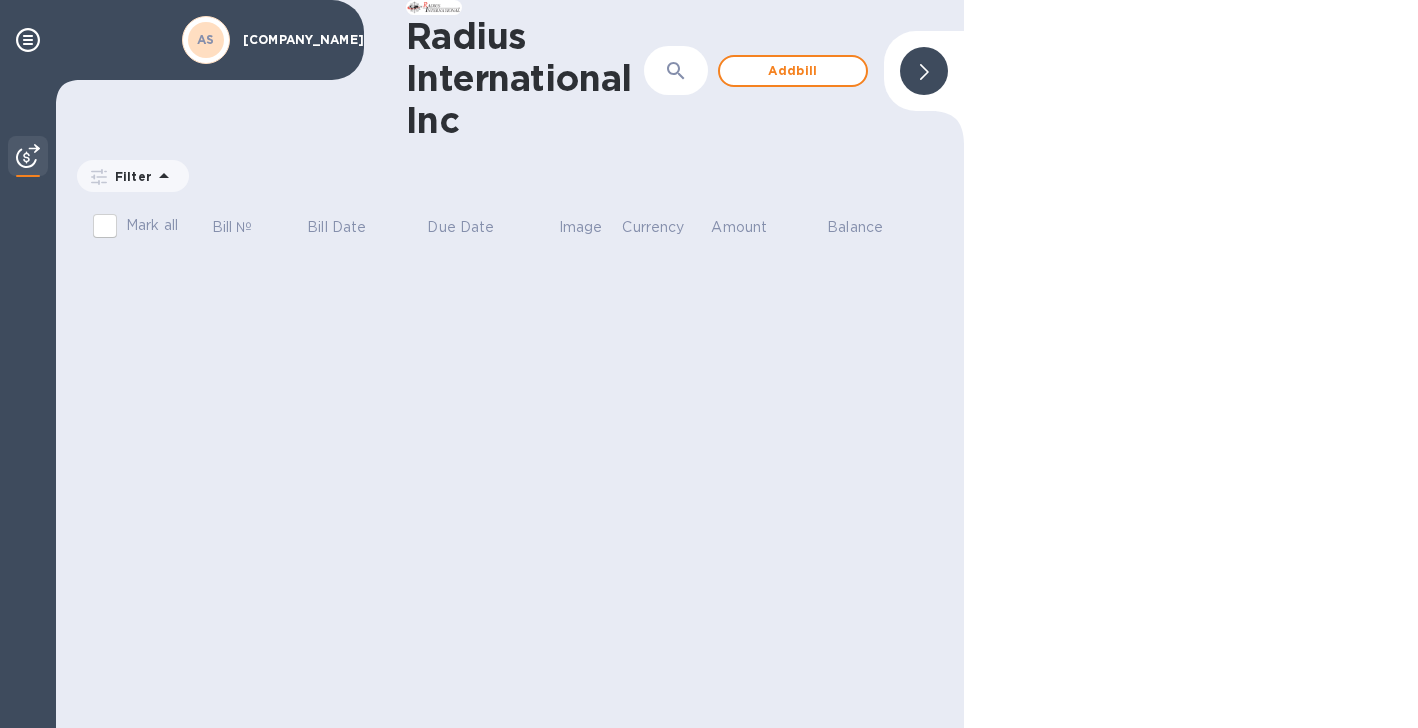 click at bounding box center (924, 71) 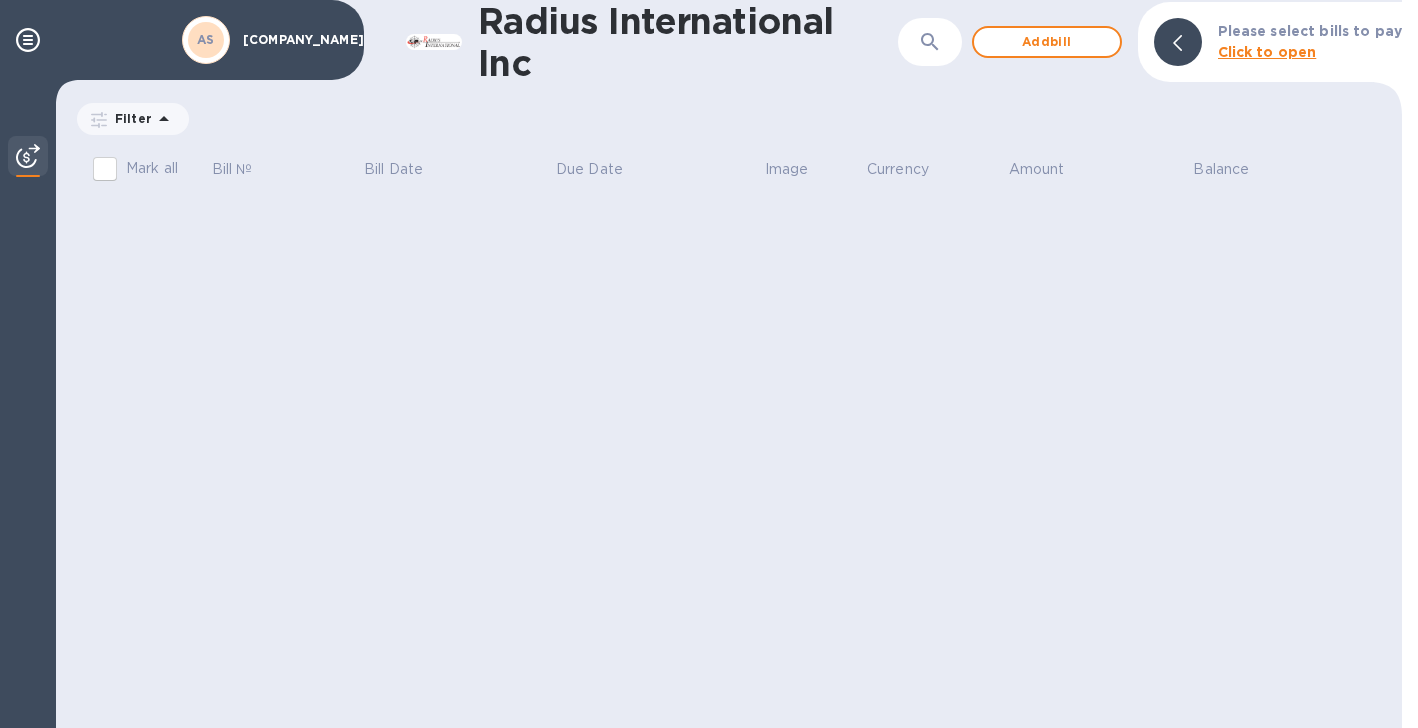 click on "Click to open" at bounding box center (1267, 52) 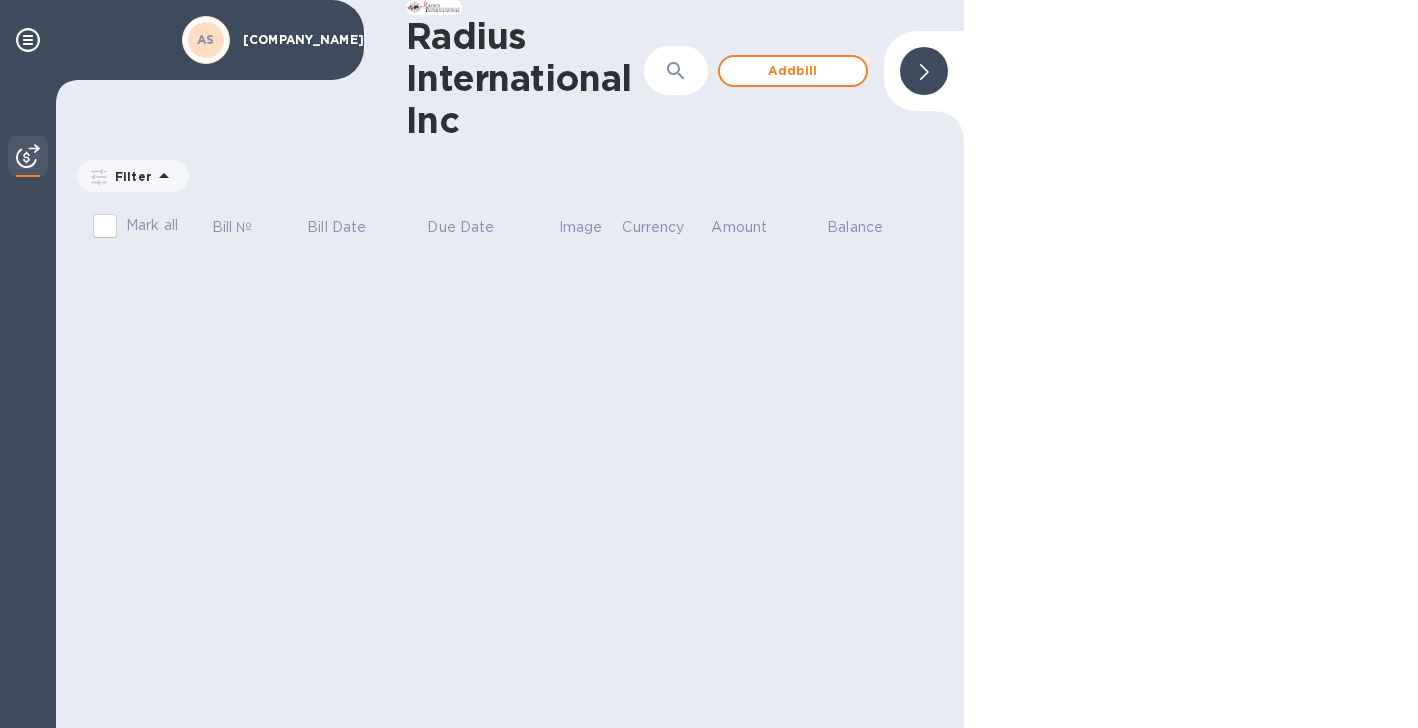 click on "AS" at bounding box center (206, 39) 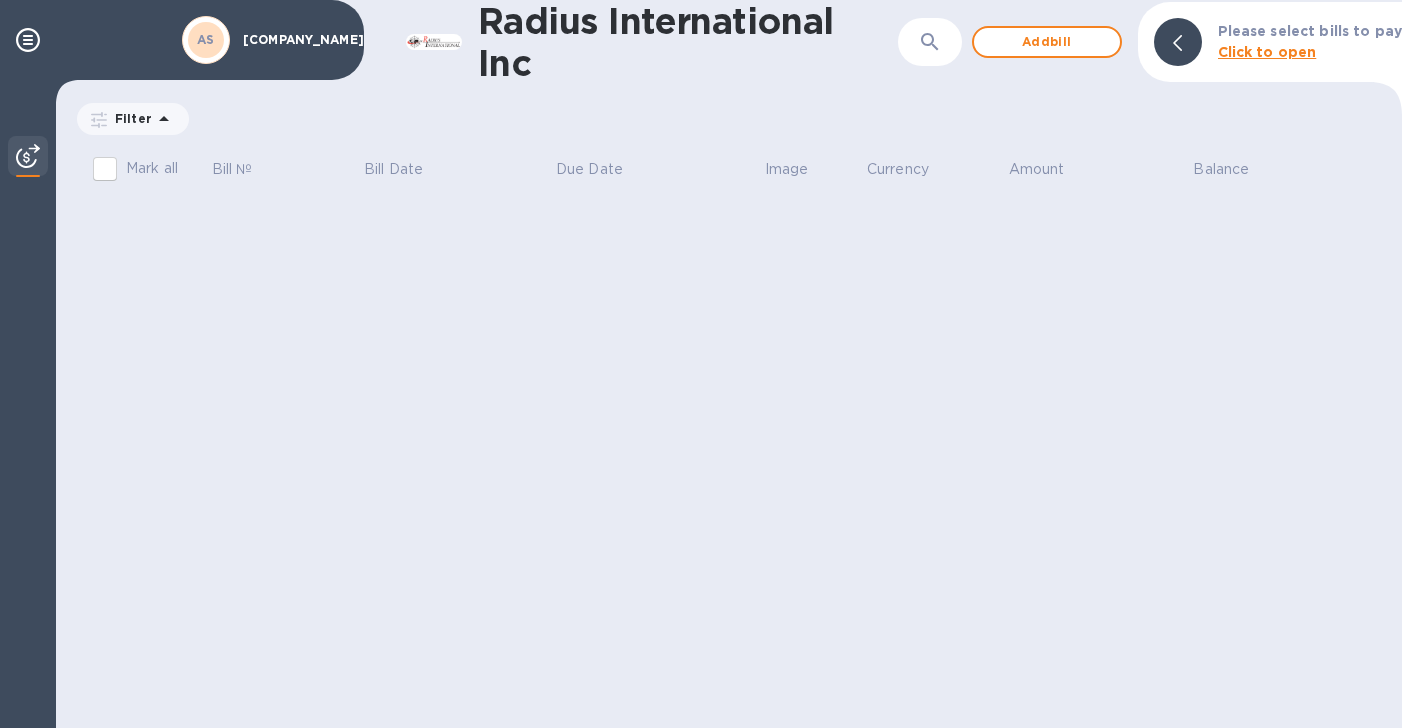 click on "AS" at bounding box center [206, 39] 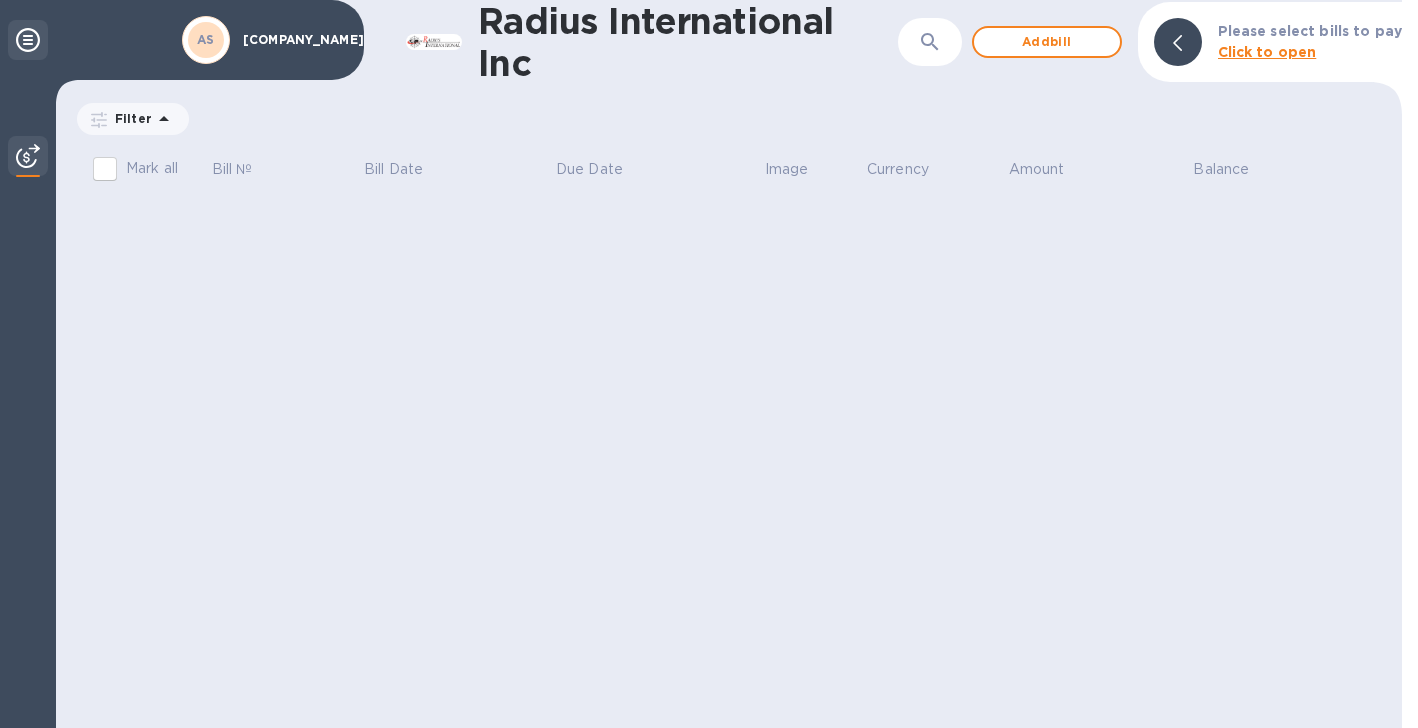 click 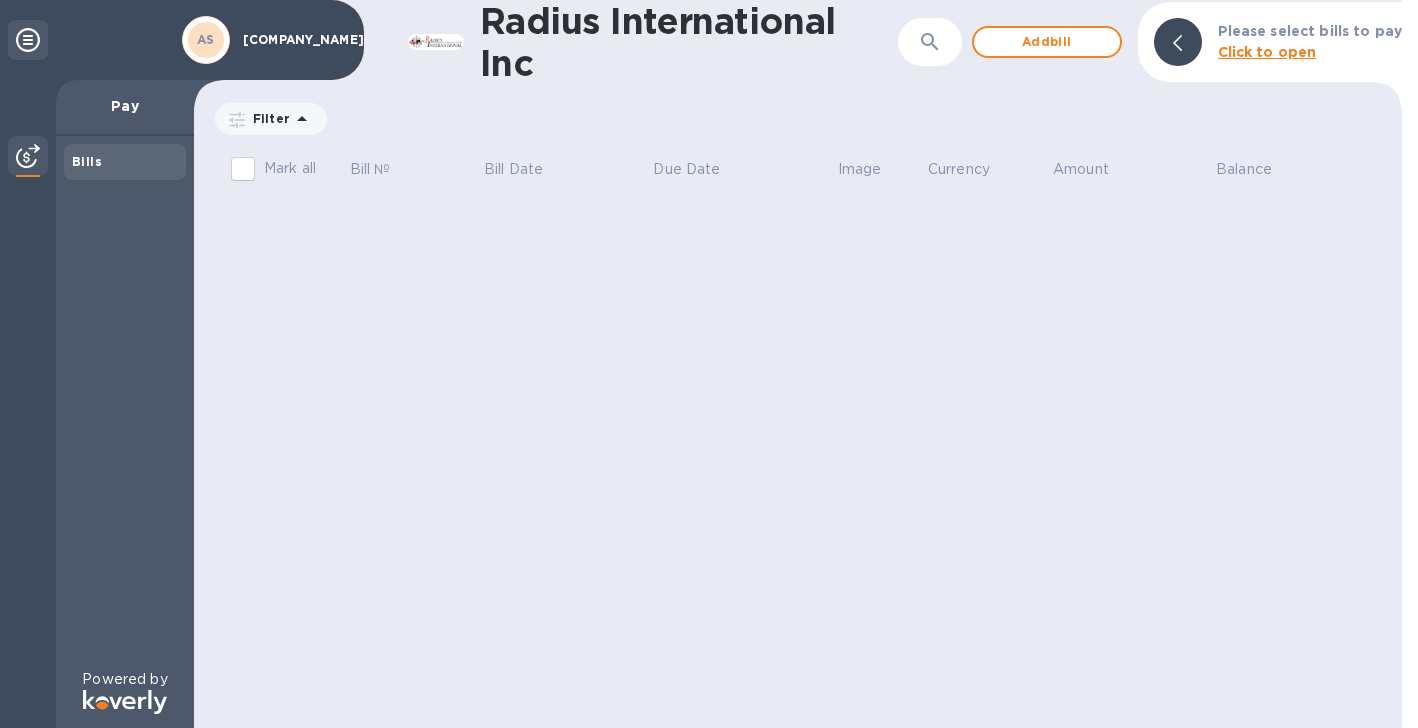 click on "Bills" at bounding box center (87, 161) 